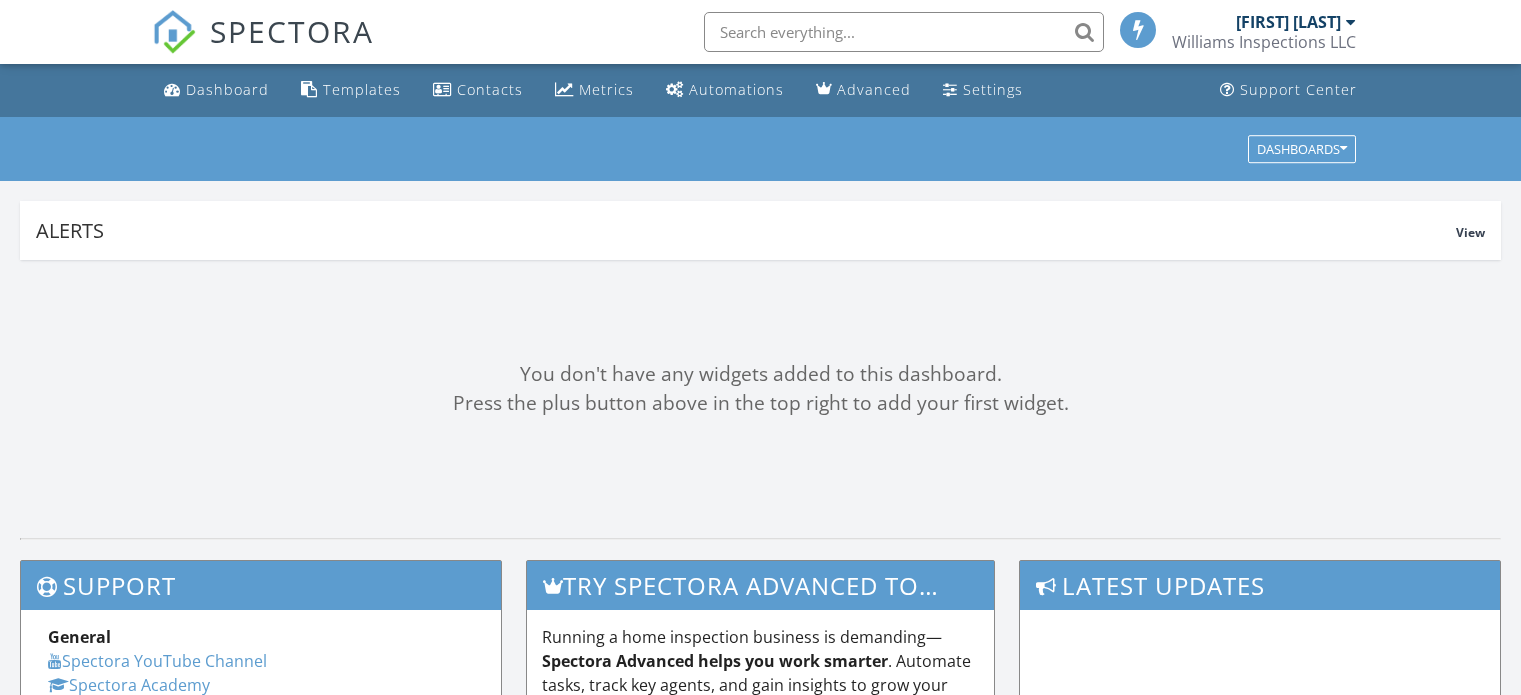 scroll, scrollTop: 0, scrollLeft: 0, axis: both 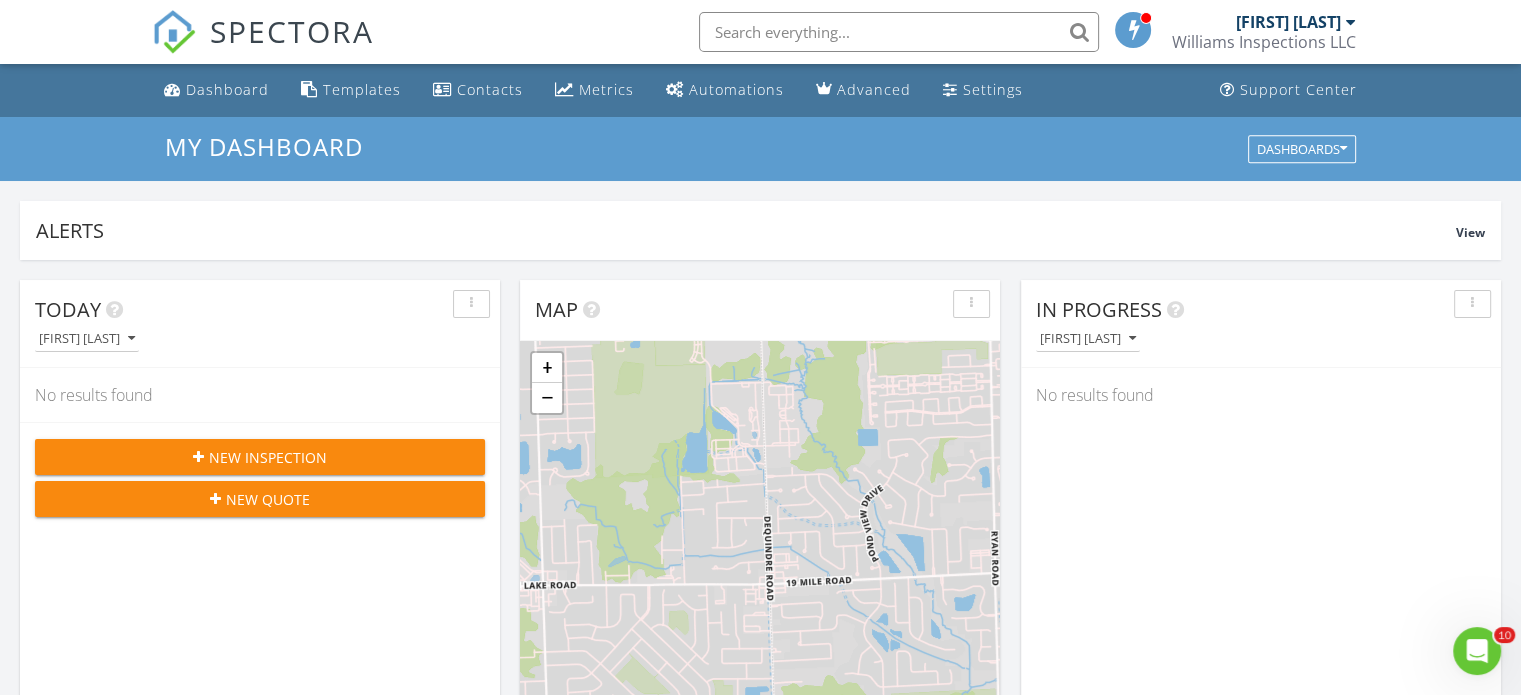 click on "New Inspection" at bounding box center [268, 457] 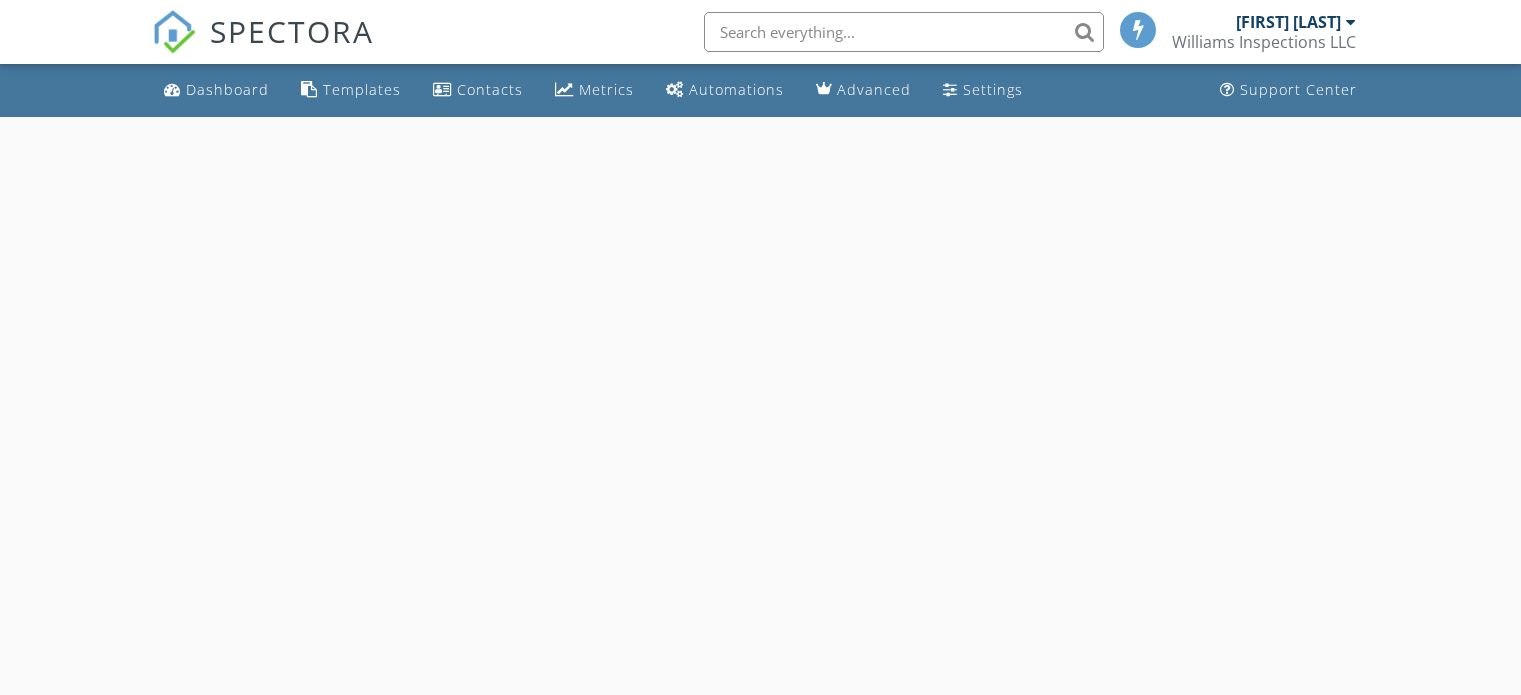 scroll, scrollTop: 0, scrollLeft: 0, axis: both 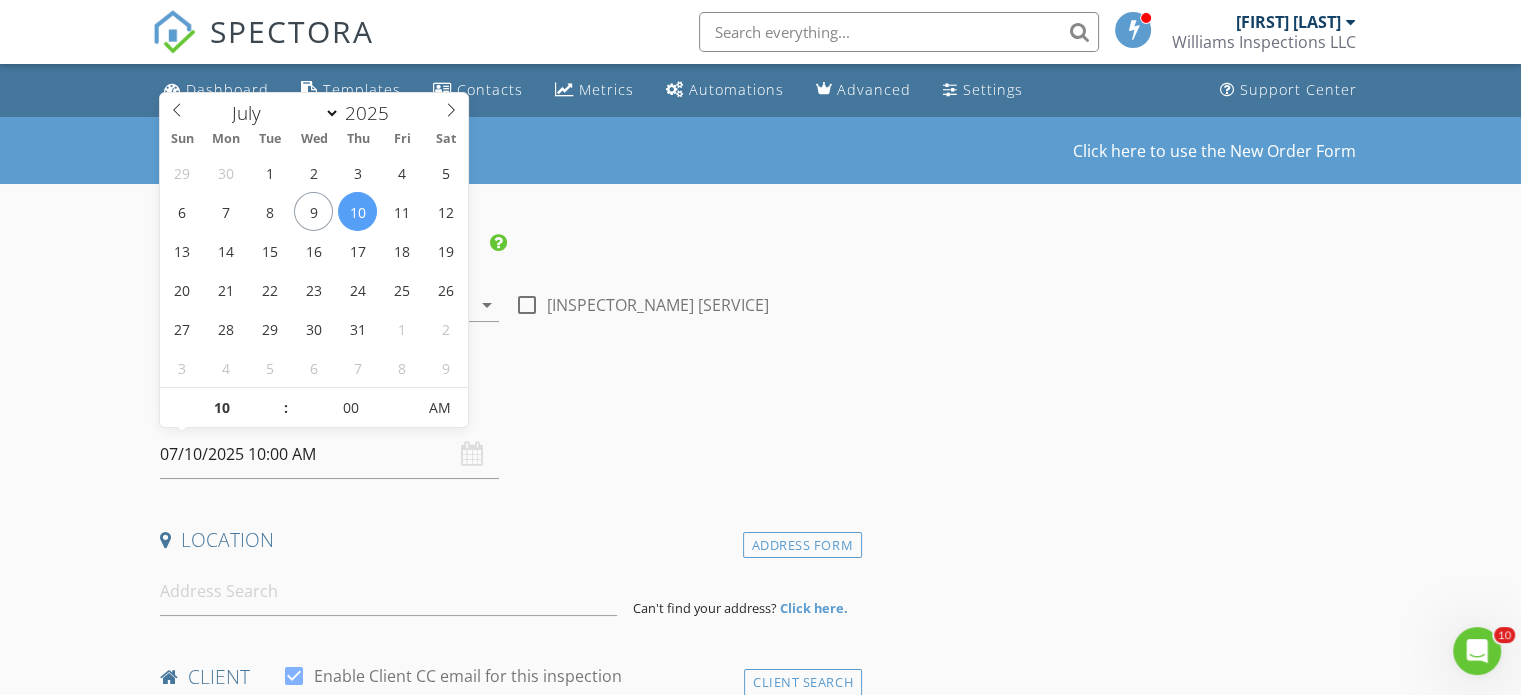click on "07/10/2025 10:00 AM" at bounding box center [329, 454] 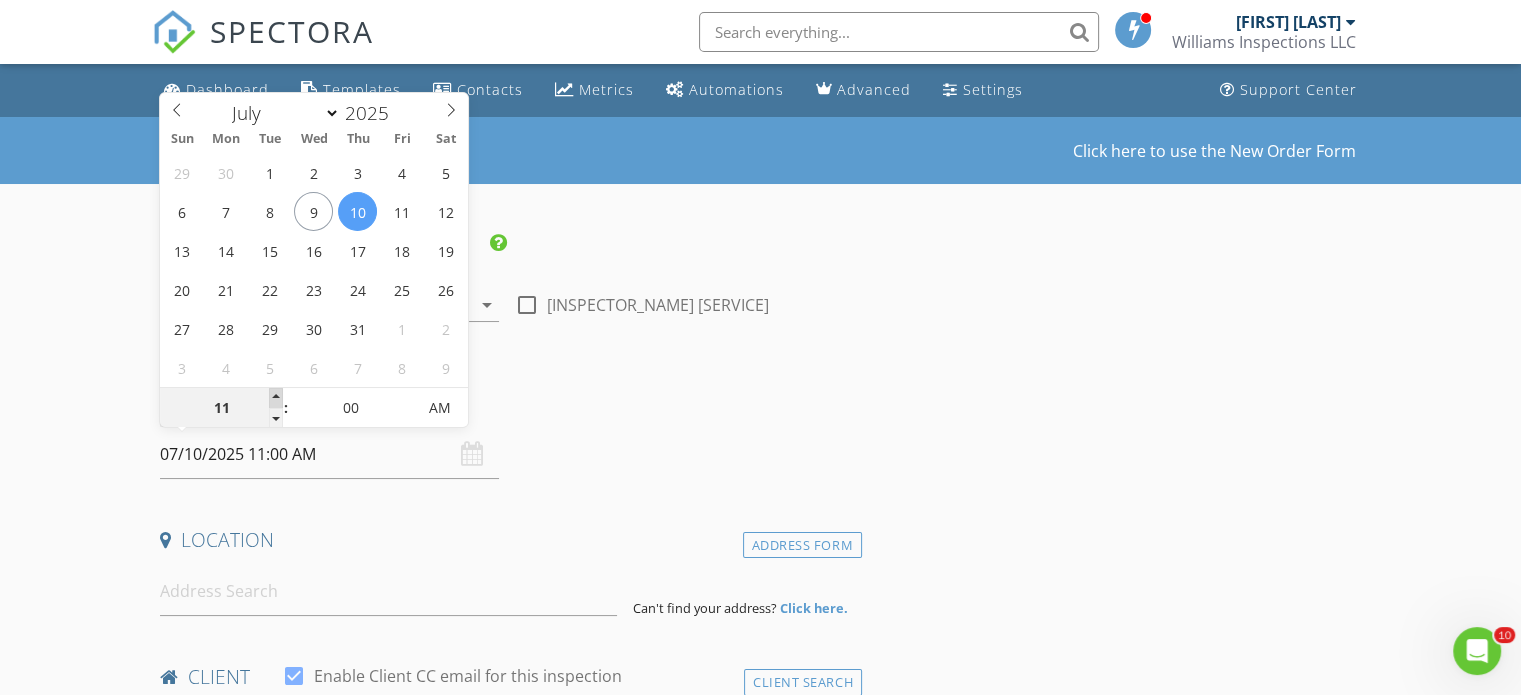 click at bounding box center (276, 398) 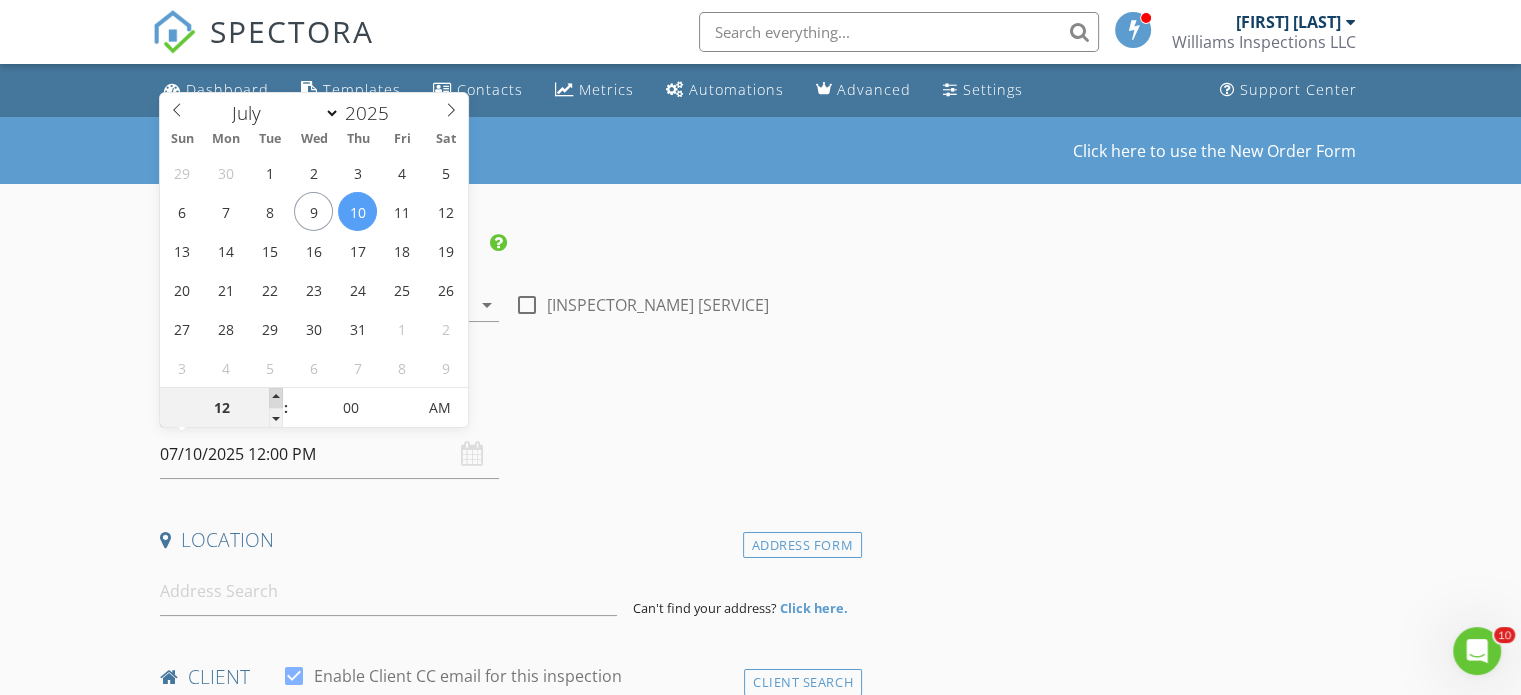 click at bounding box center [276, 398] 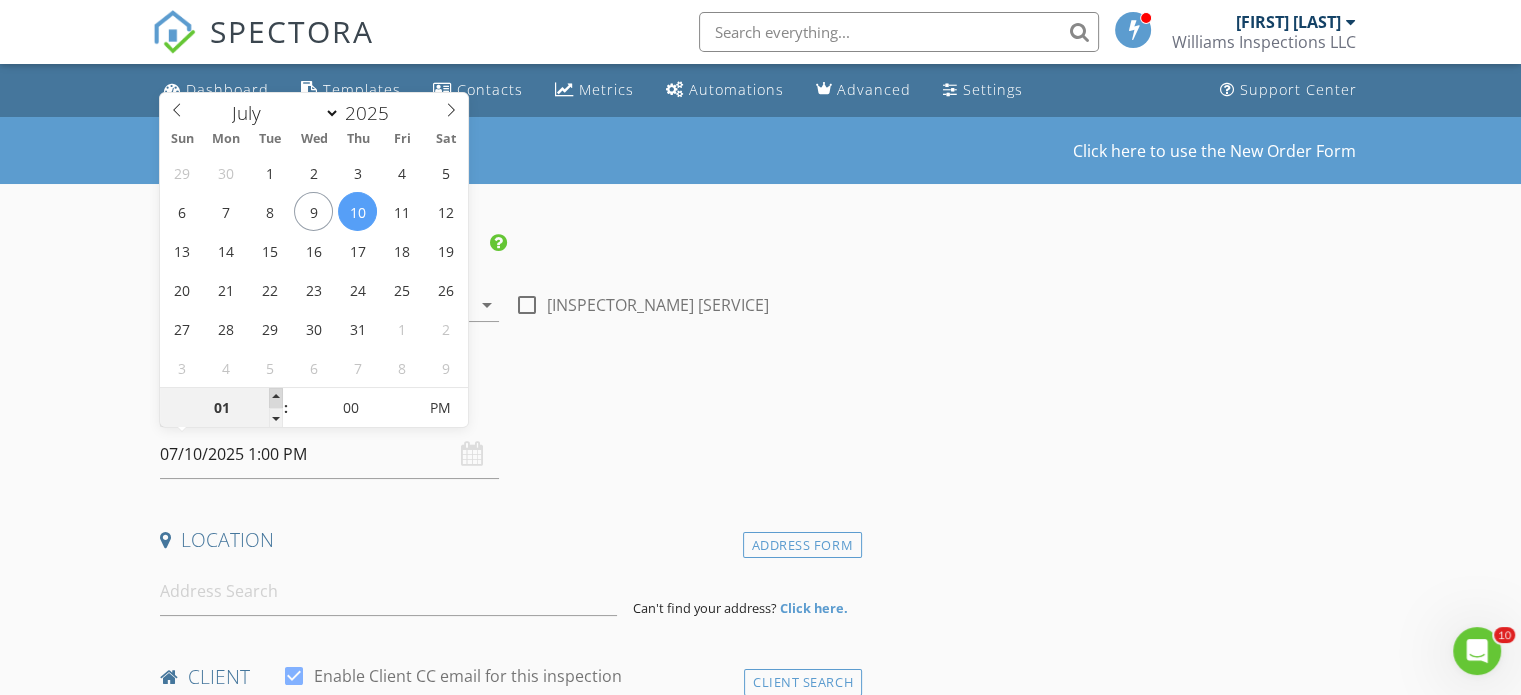 click at bounding box center [276, 398] 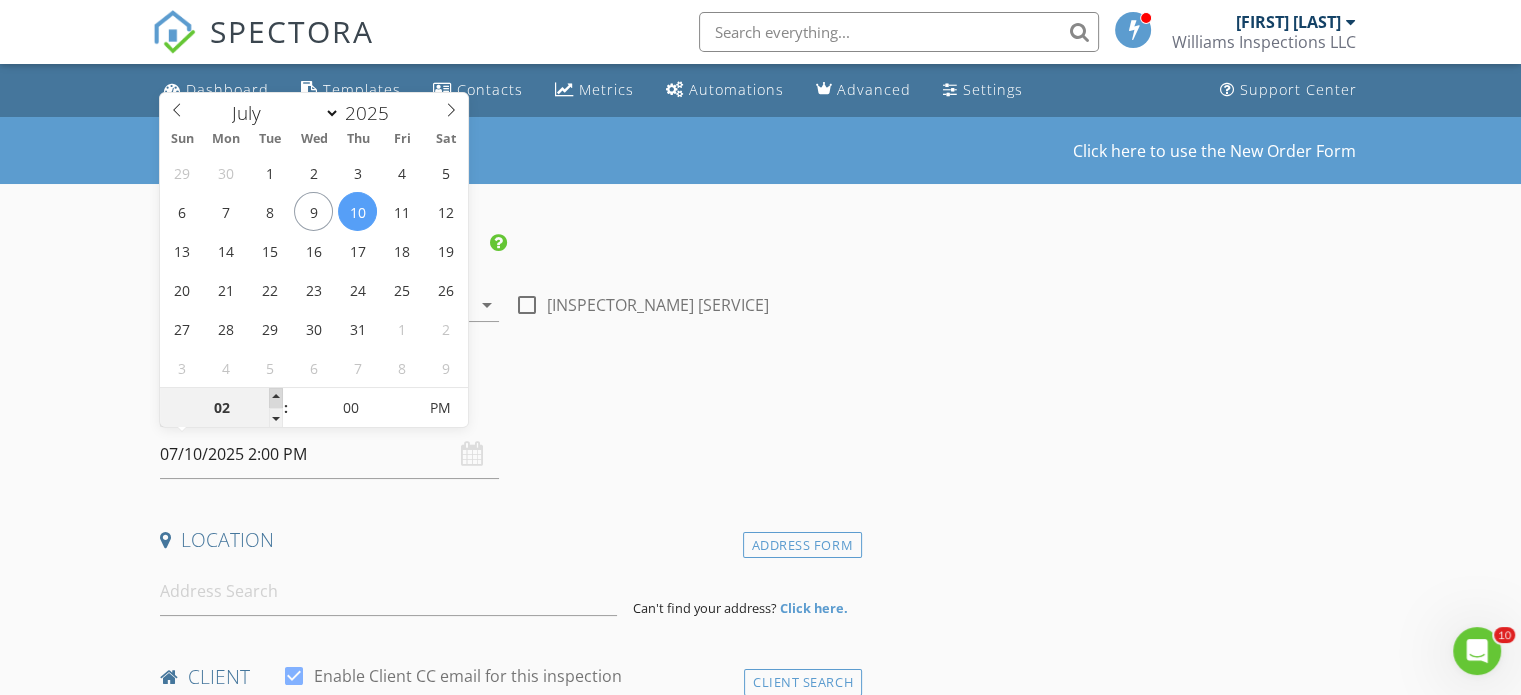click at bounding box center [276, 398] 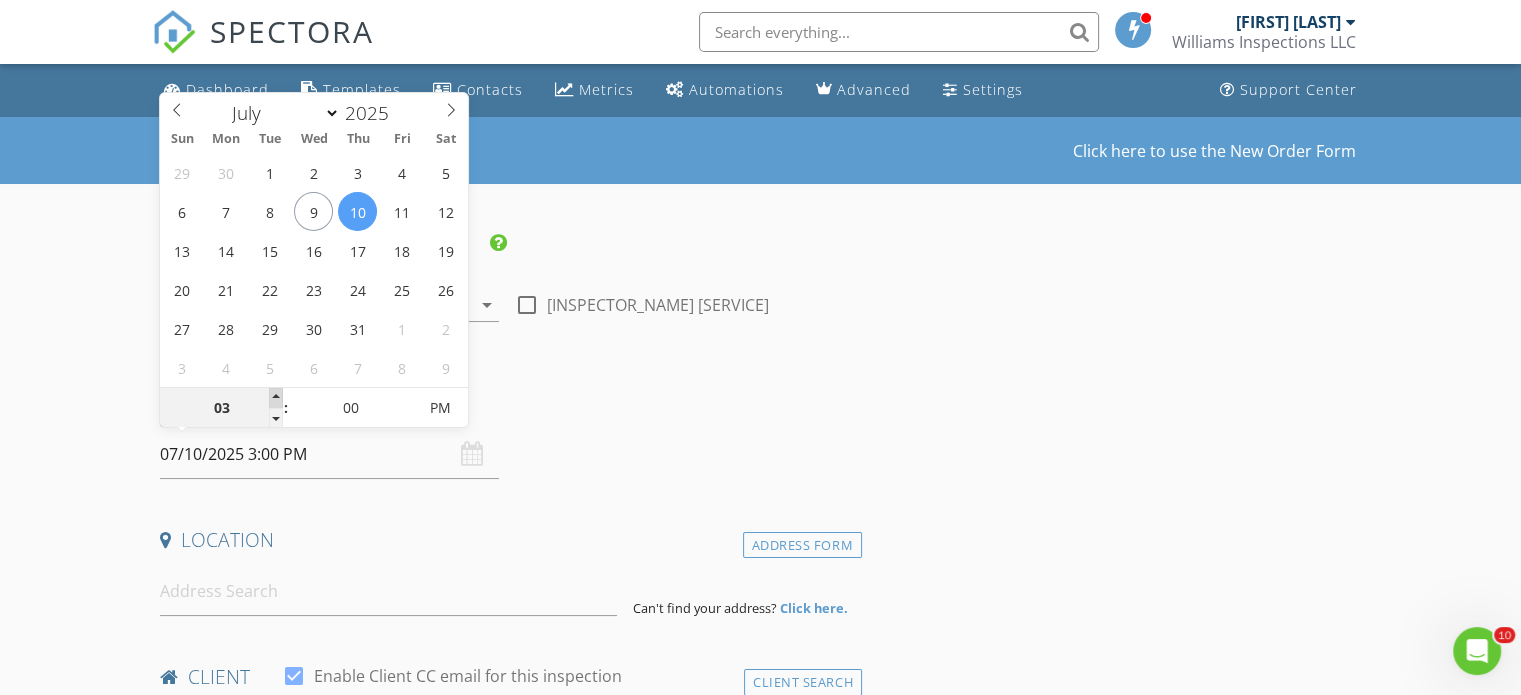 click at bounding box center (276, 398) 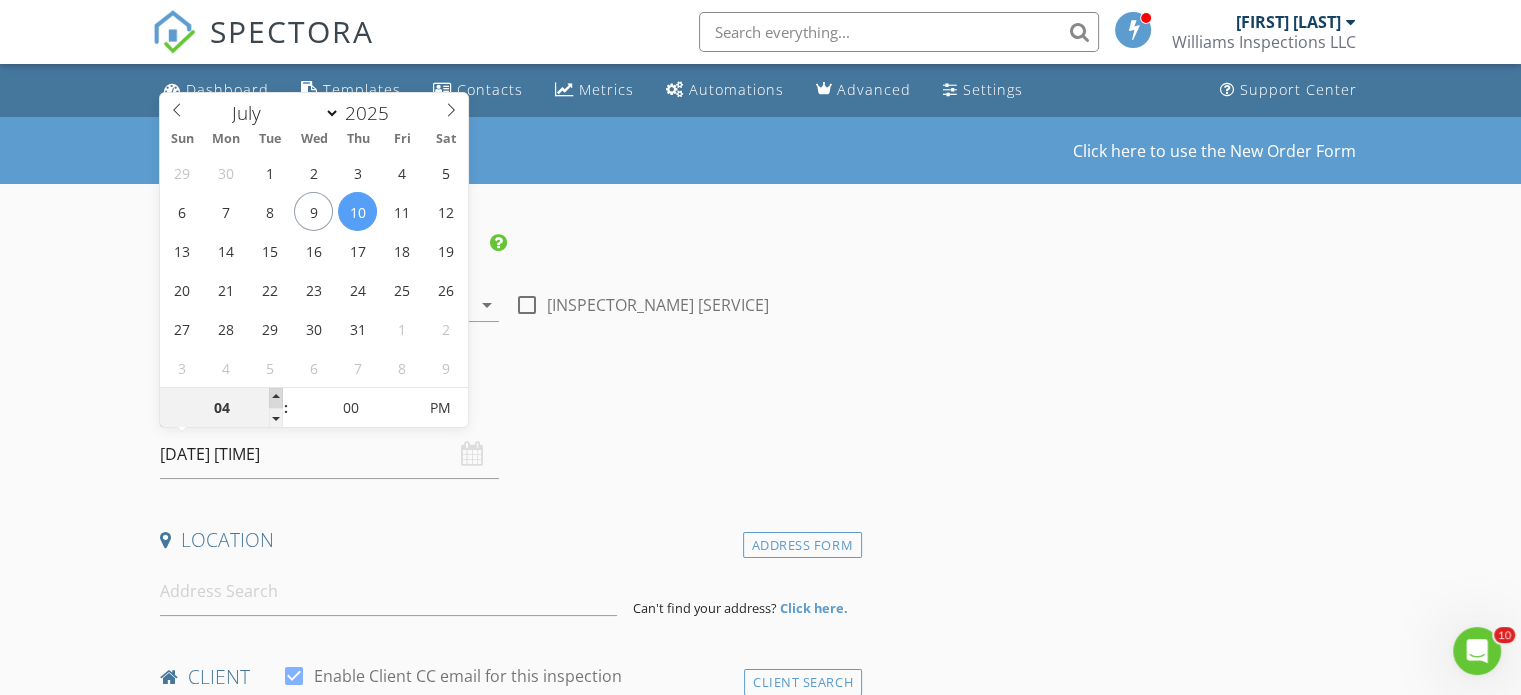 click at bounding box center (276, 398) 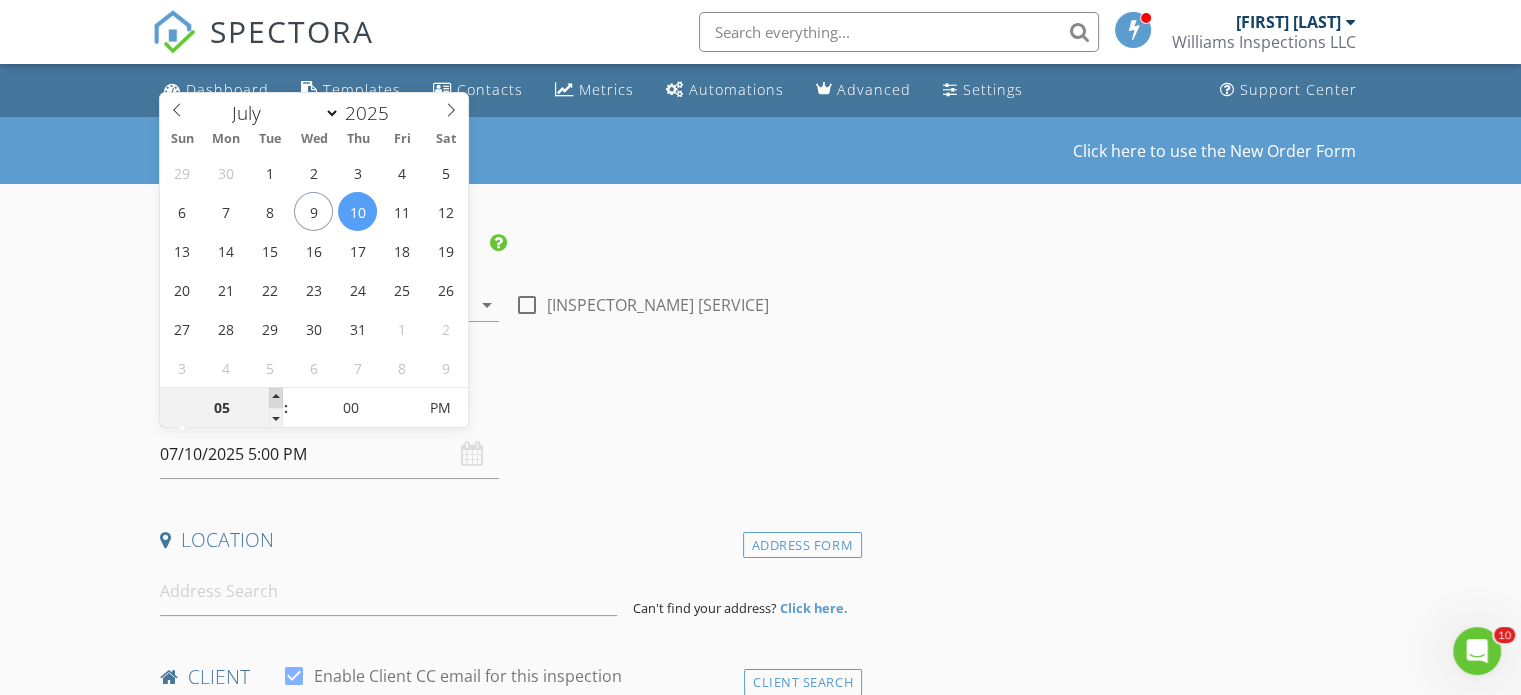 click at bounding box center (276, 398) 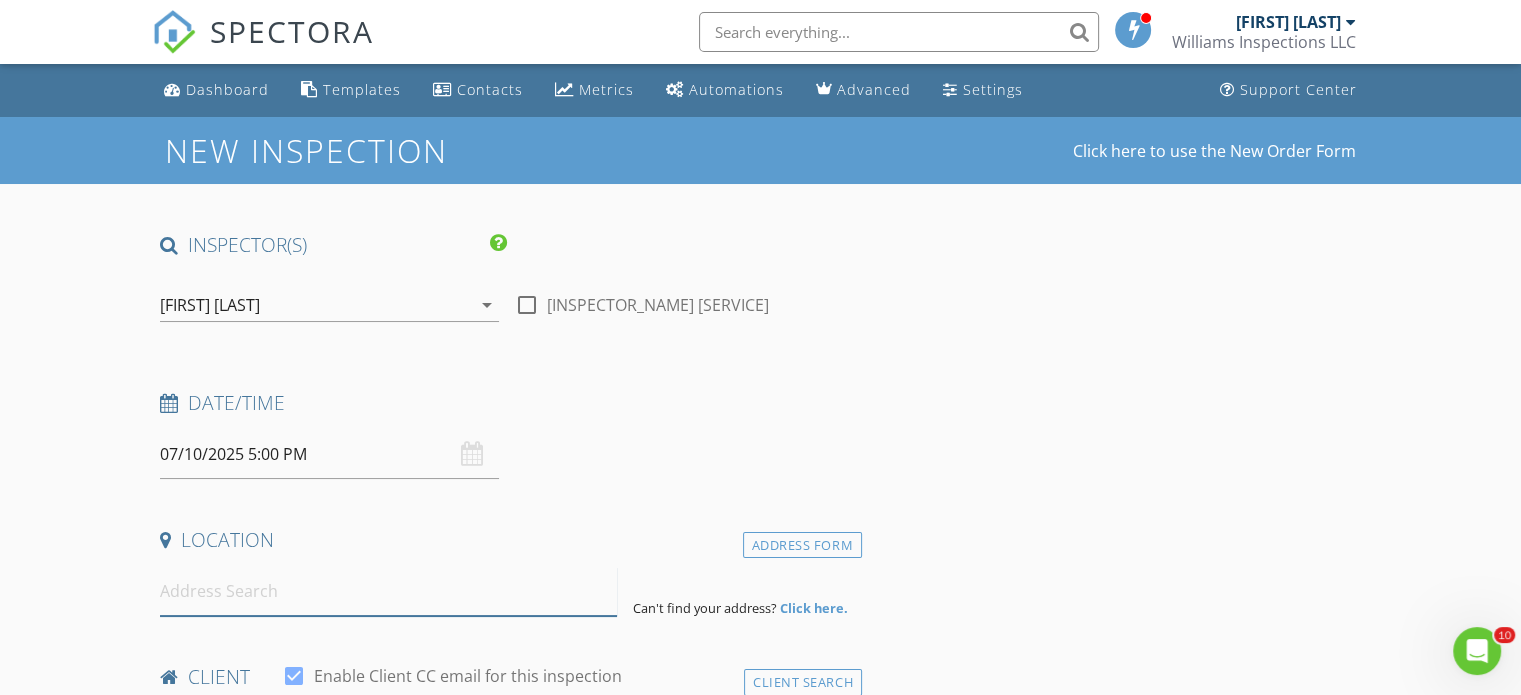click at bounding box center (388, 591) 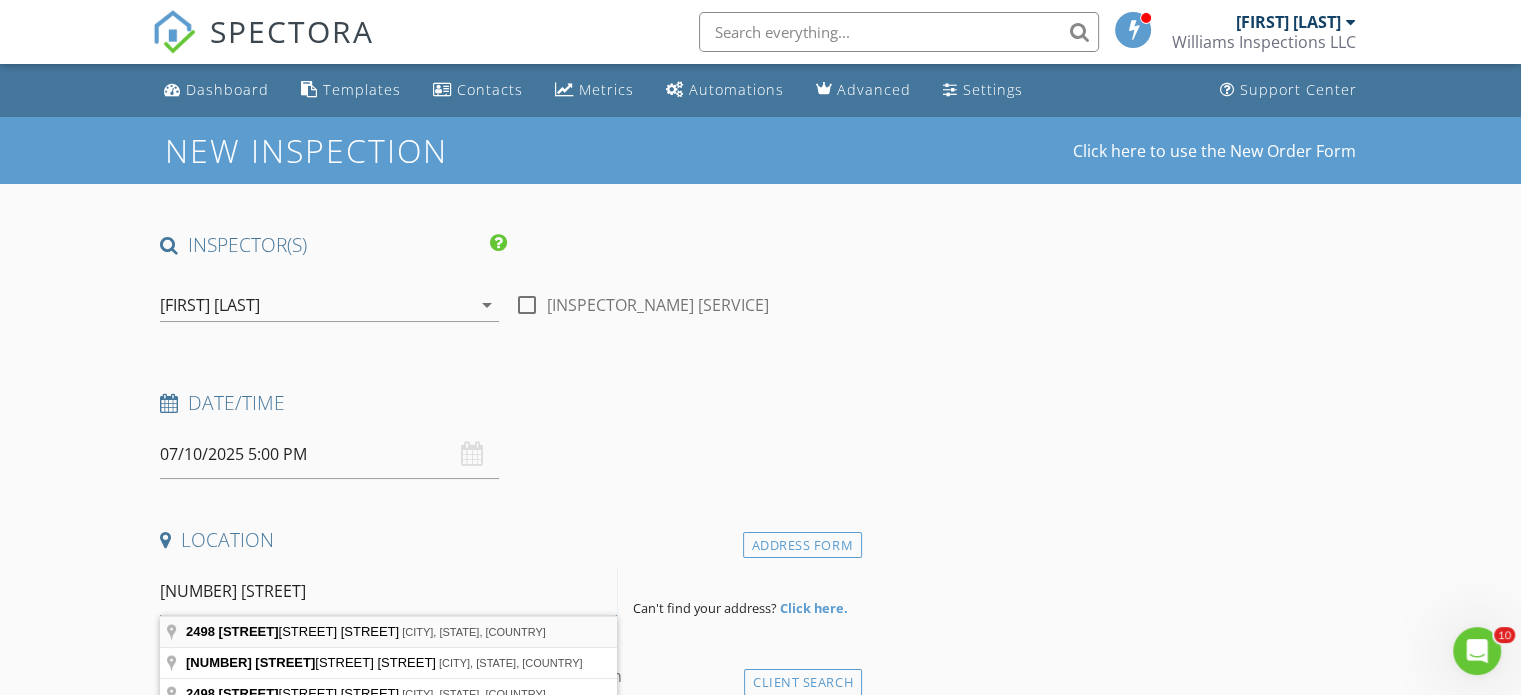 type on "2498 edwa" 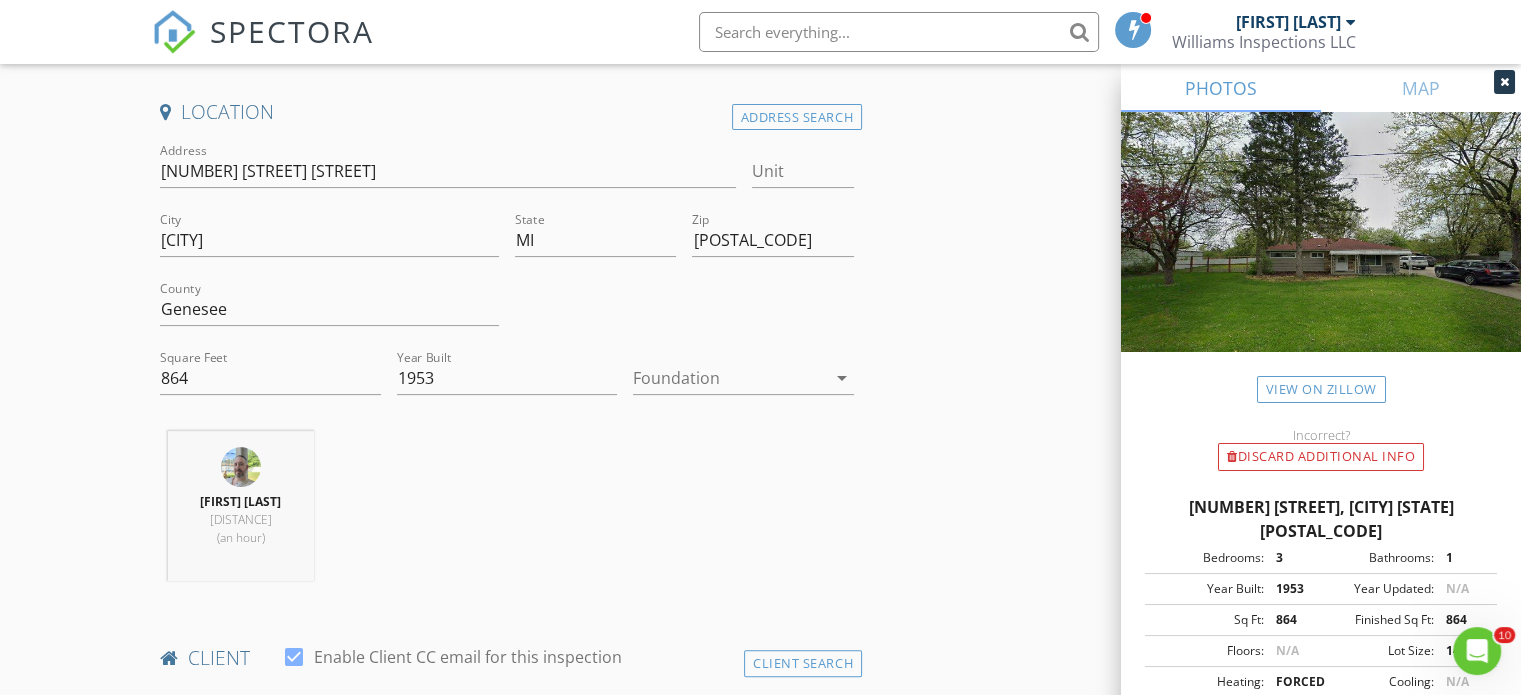scroll, scrollTop: 450, scrollLeft: 0, axis: vertical 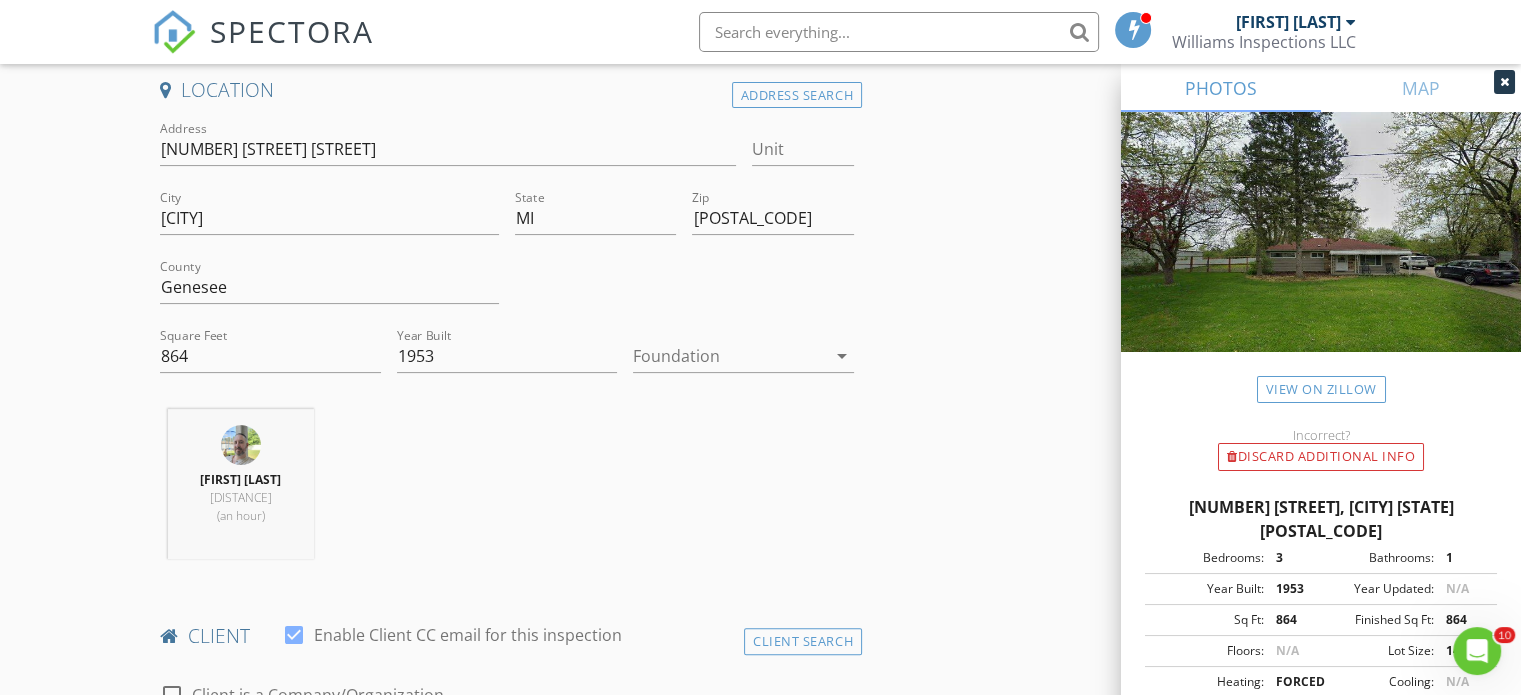 click on "arrow_drop_down" at bounding box center [842, 356] 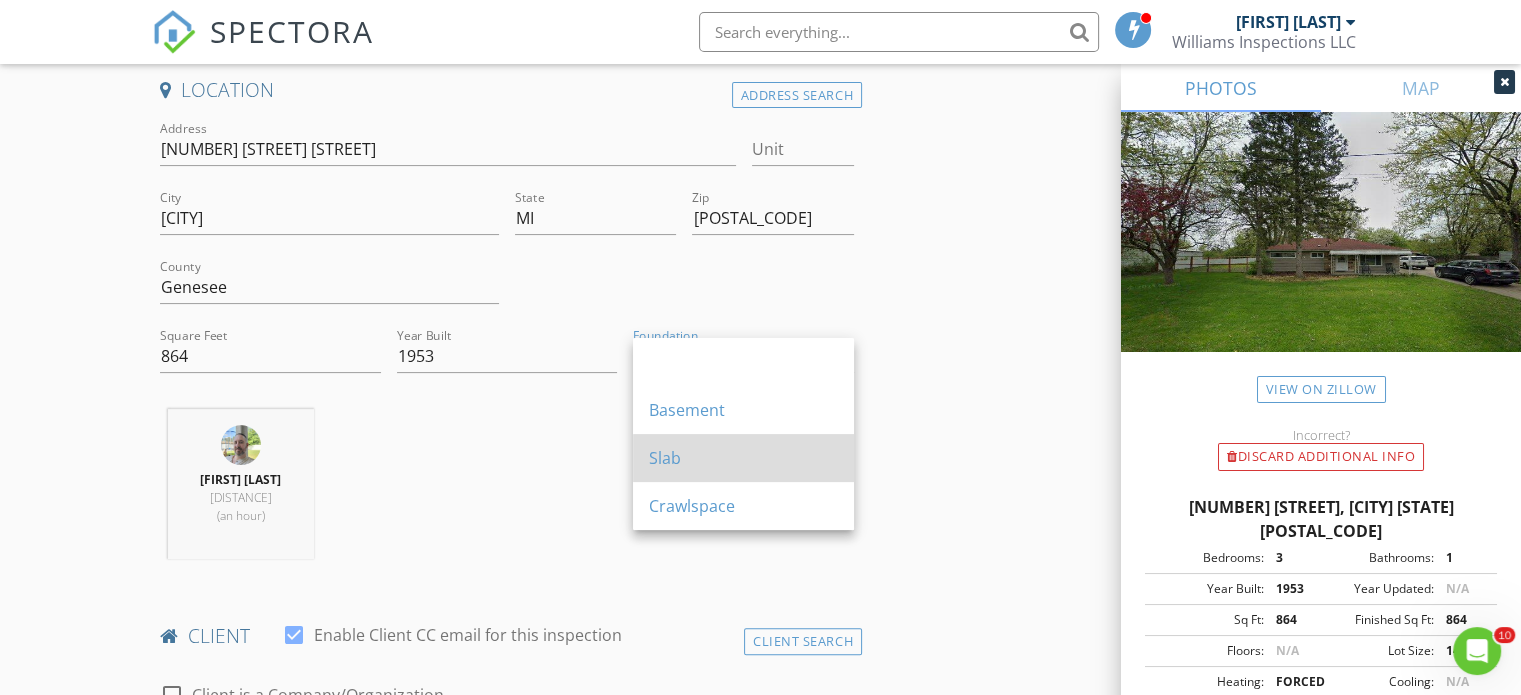 click on "Slab" at bounding box center [743, 362] 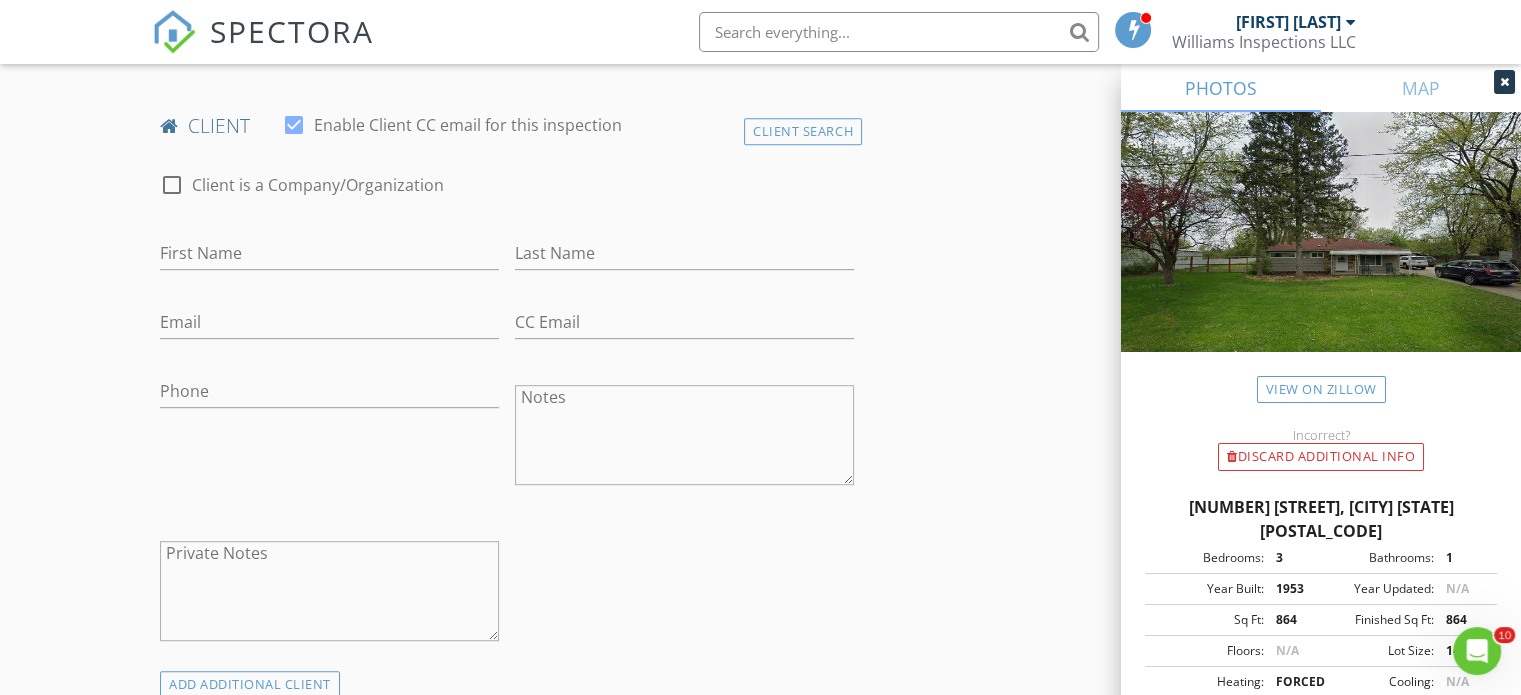 scroll, scrollTop: 964, scrollLeft: 0, axis: vertical 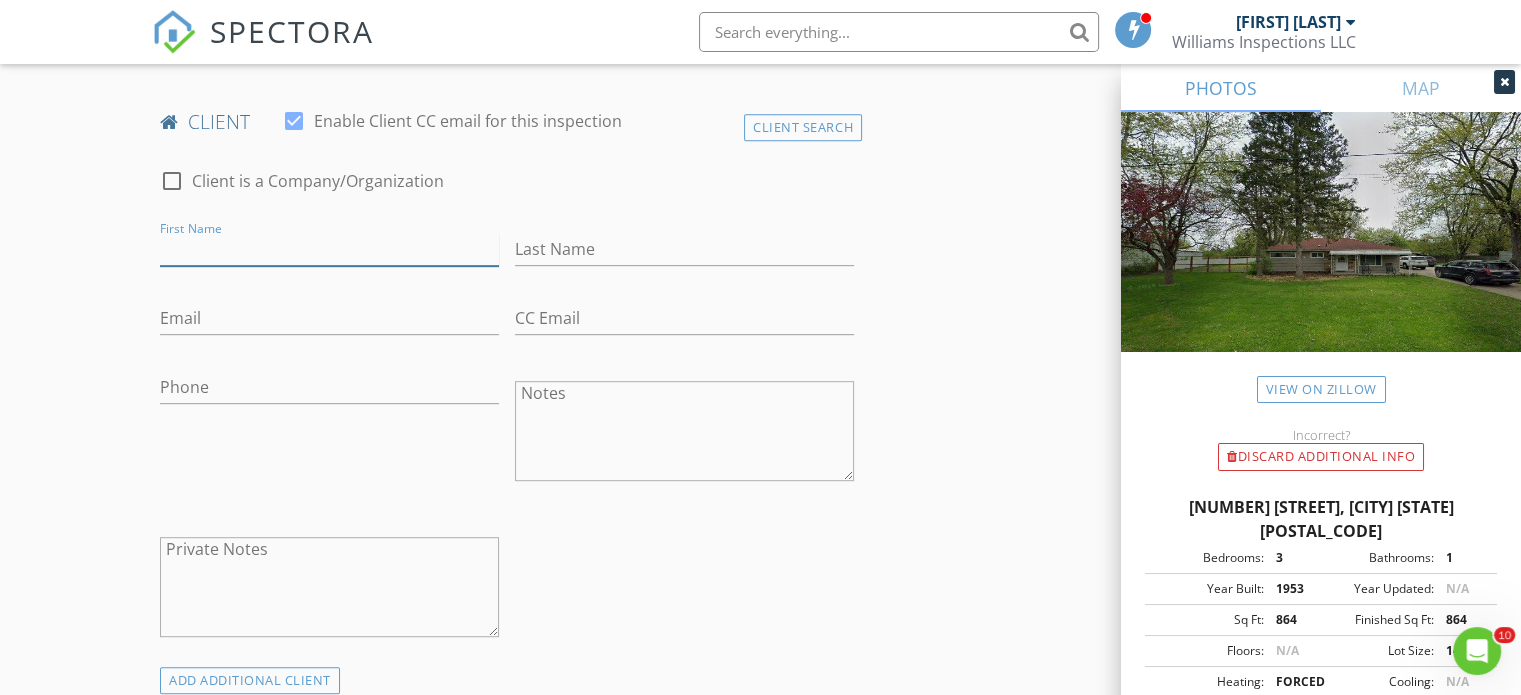click on "First Name" at bounding box center (329, 249) 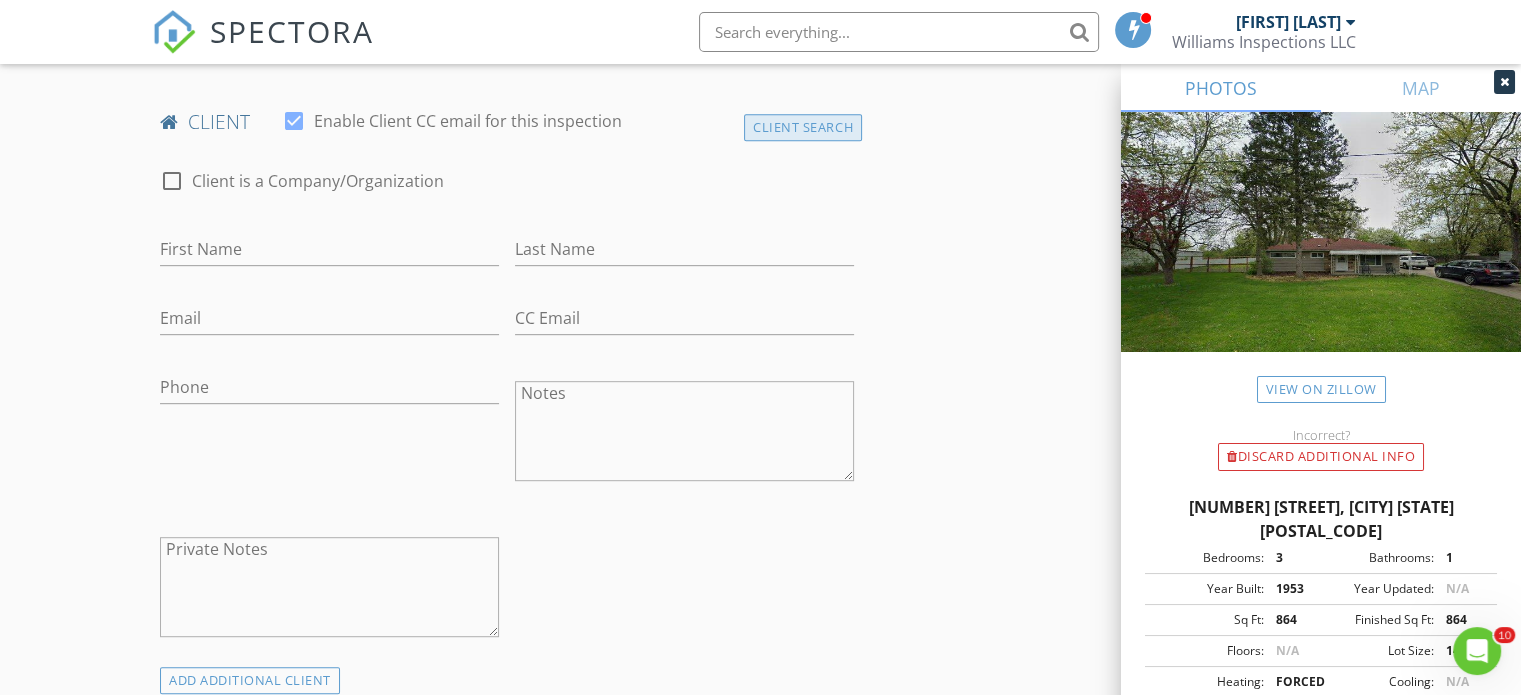 click on "Client Search" at bounding box center (803, 127) 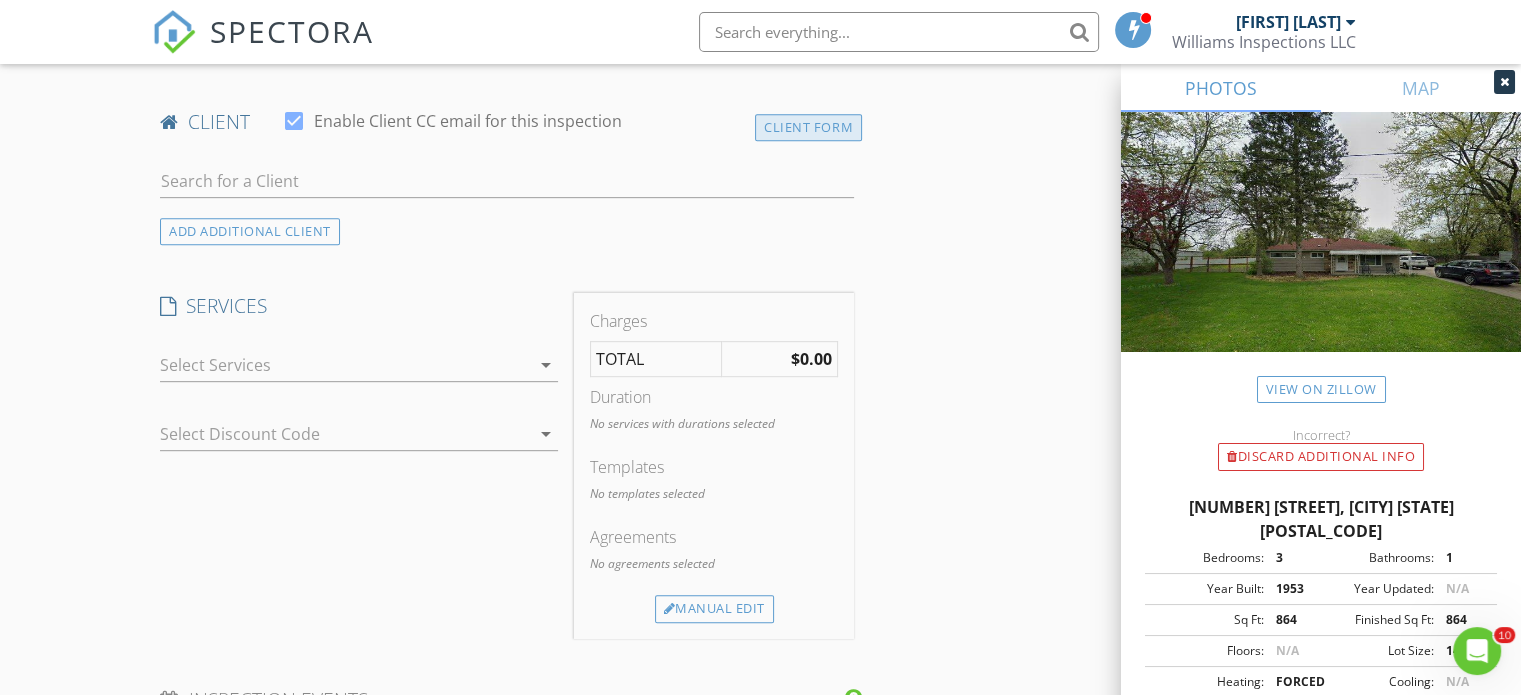click on "Client Form" at bounding box center (808, 127) 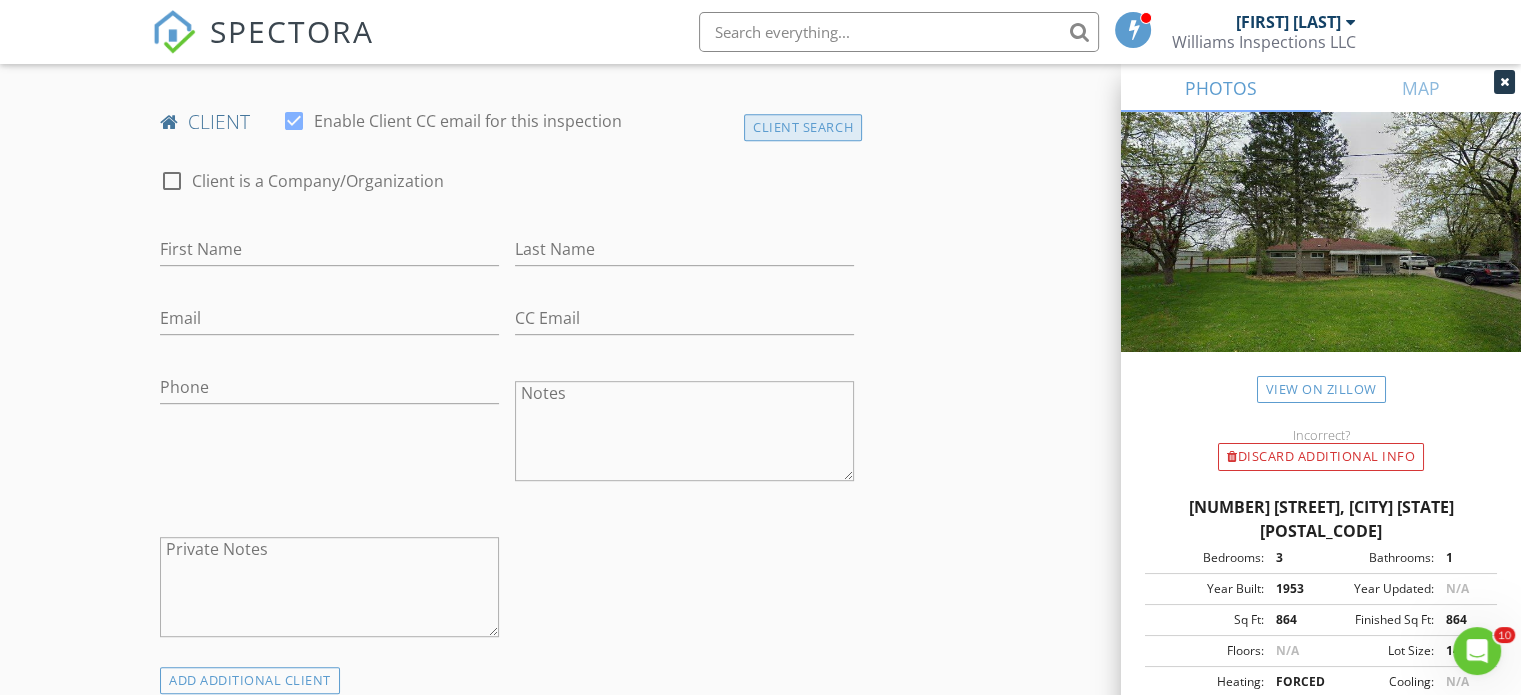 click on "Client Search" at bounding box center [803, 127] 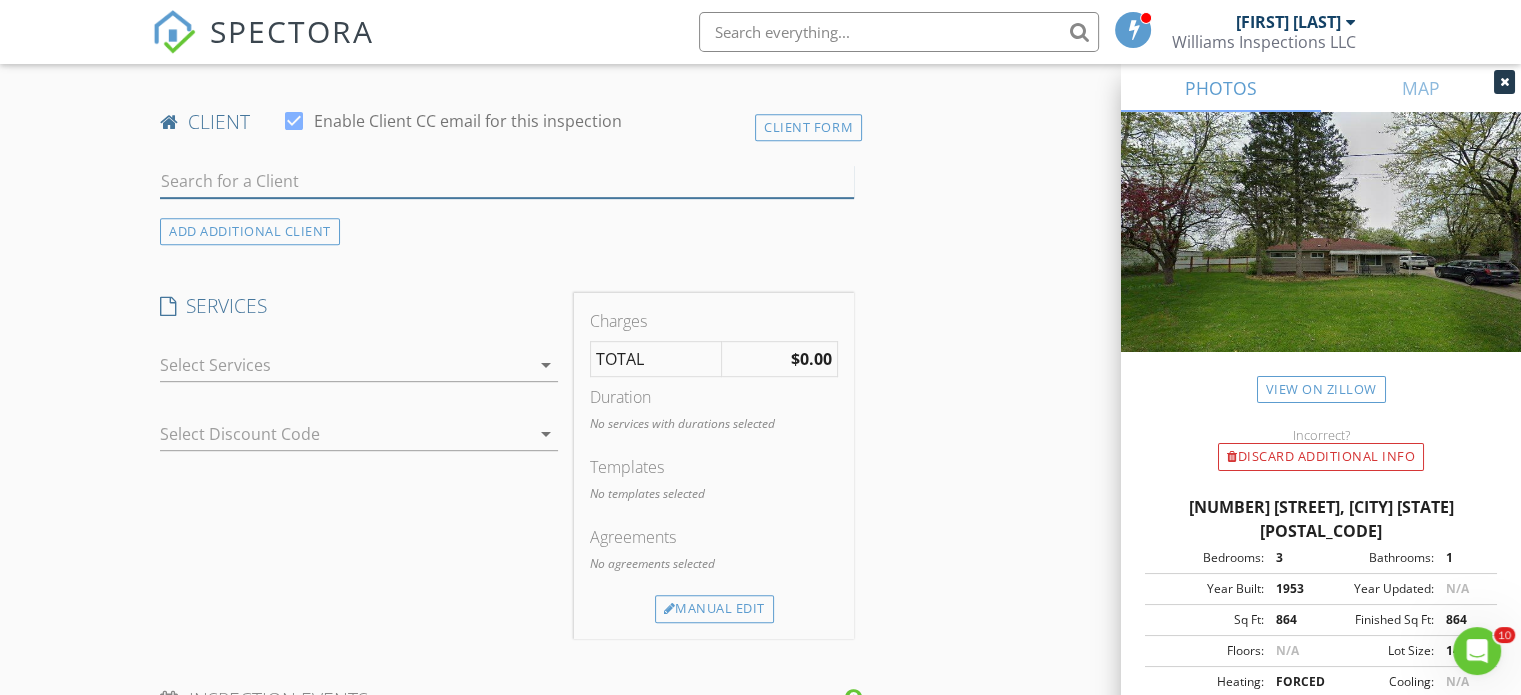 click at bounding box center [507, 181] 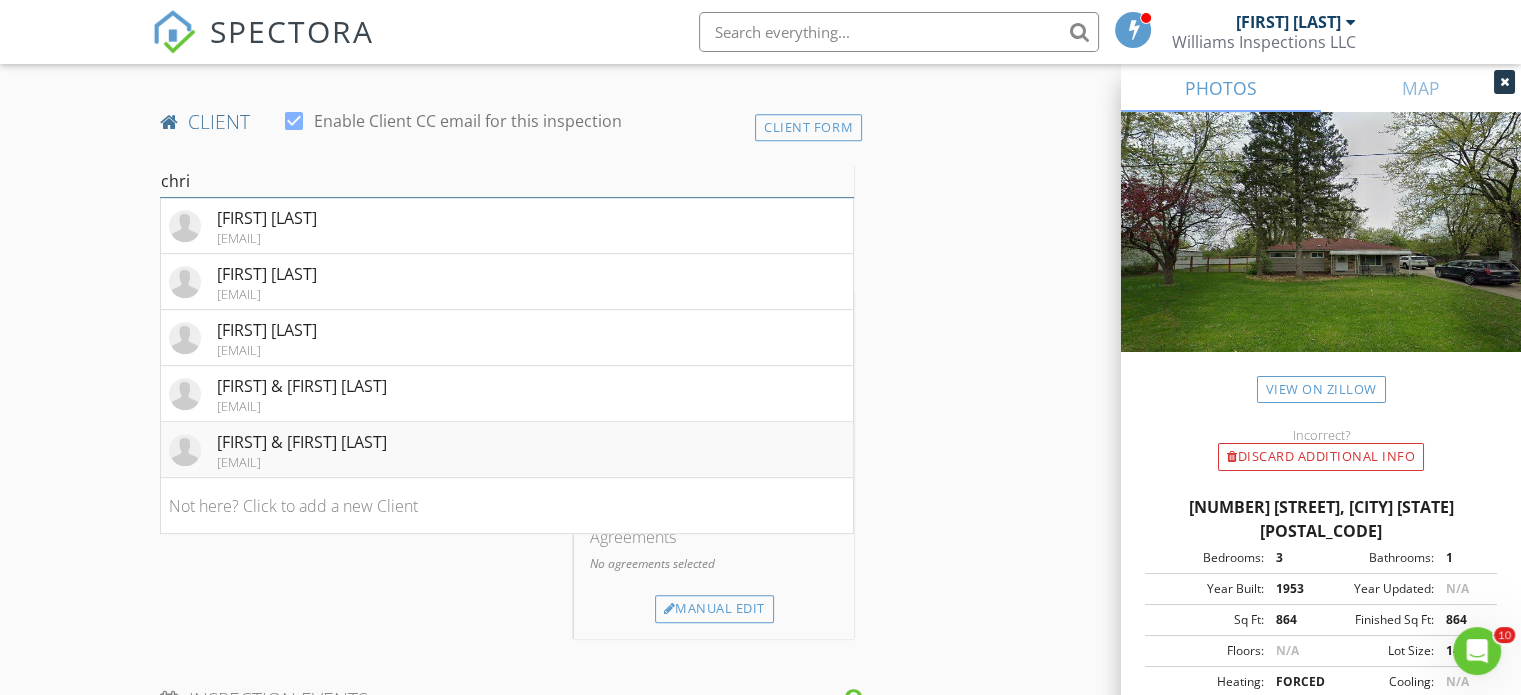 type on "chri" 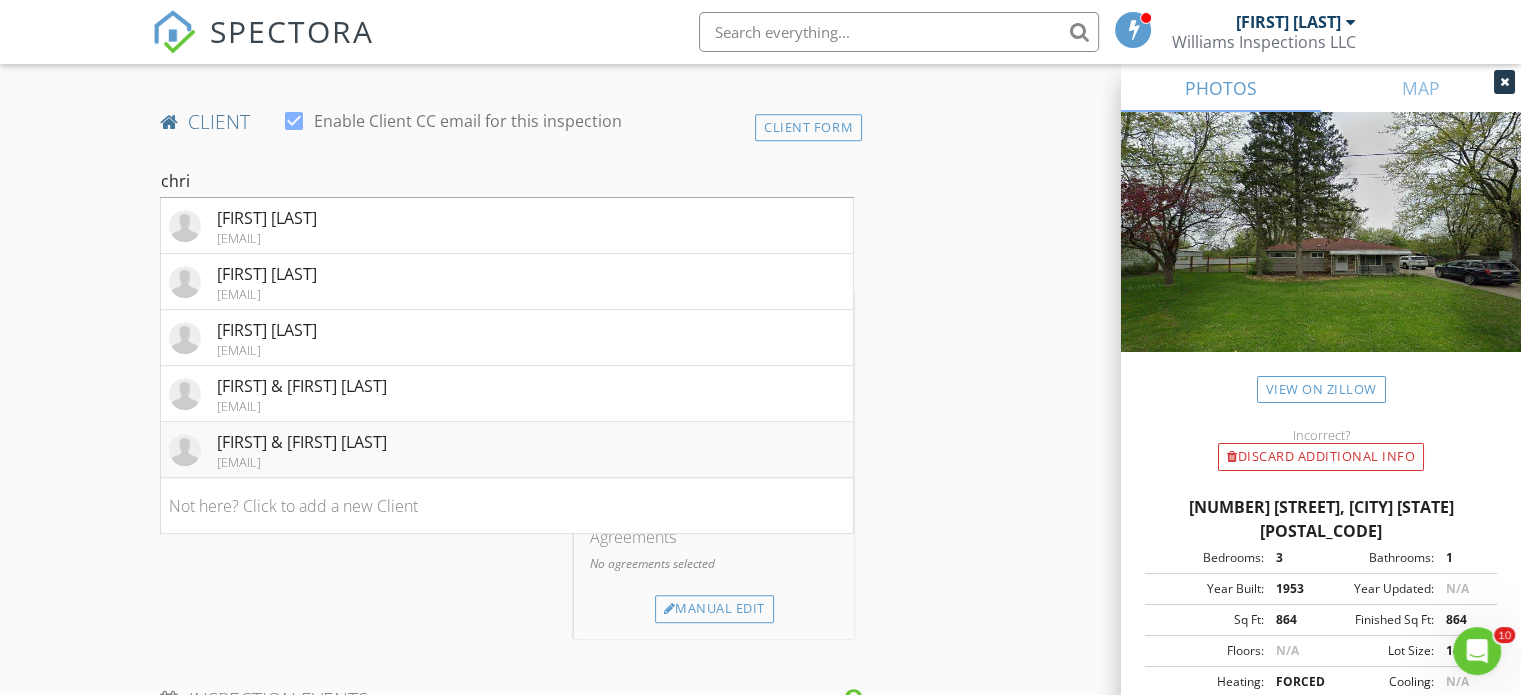 click on "[CLIENT_NAME]" at bounding box center [267, 218] 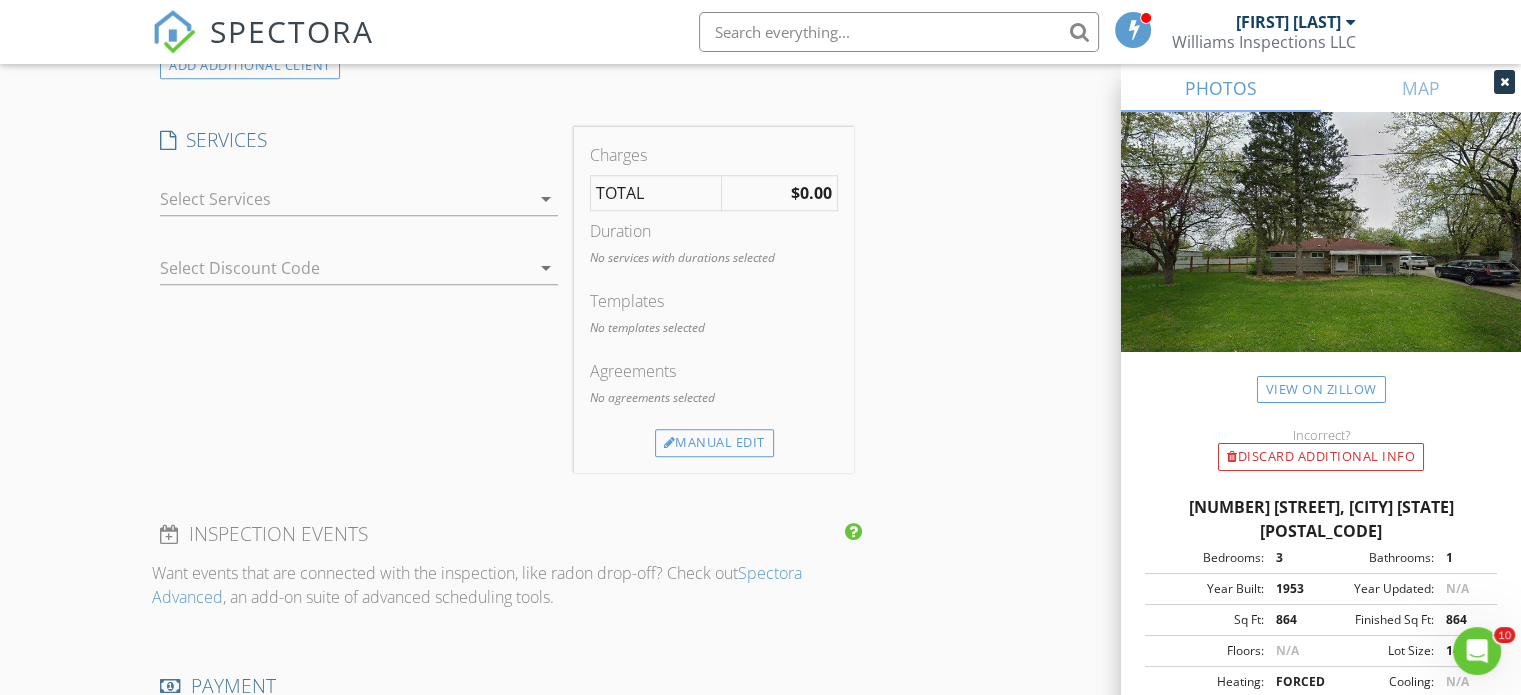 scroll, scrollTop: 1583, scrollLeft: 0, axis: vertical 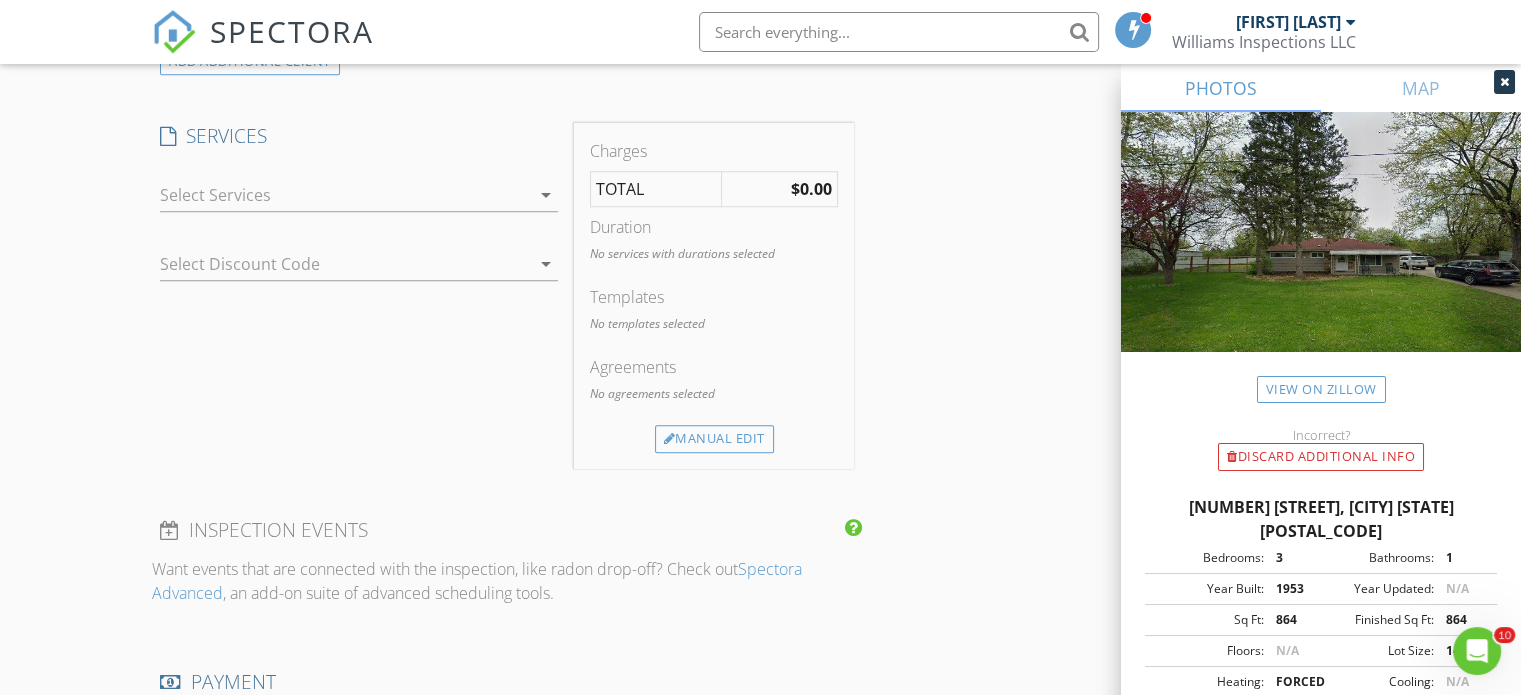 click on "arrow_drop_down" at bounding box center (546, 195) 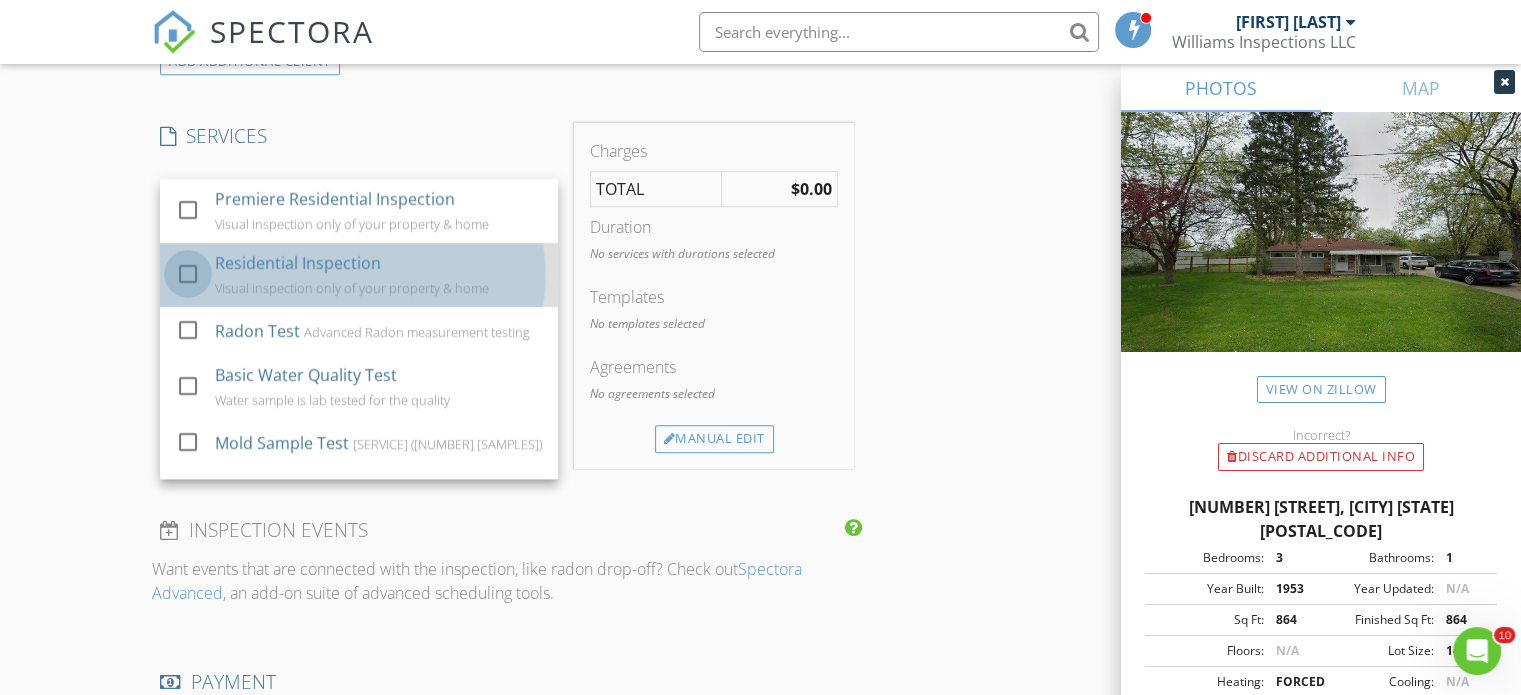click at bounding box center (188, 274) 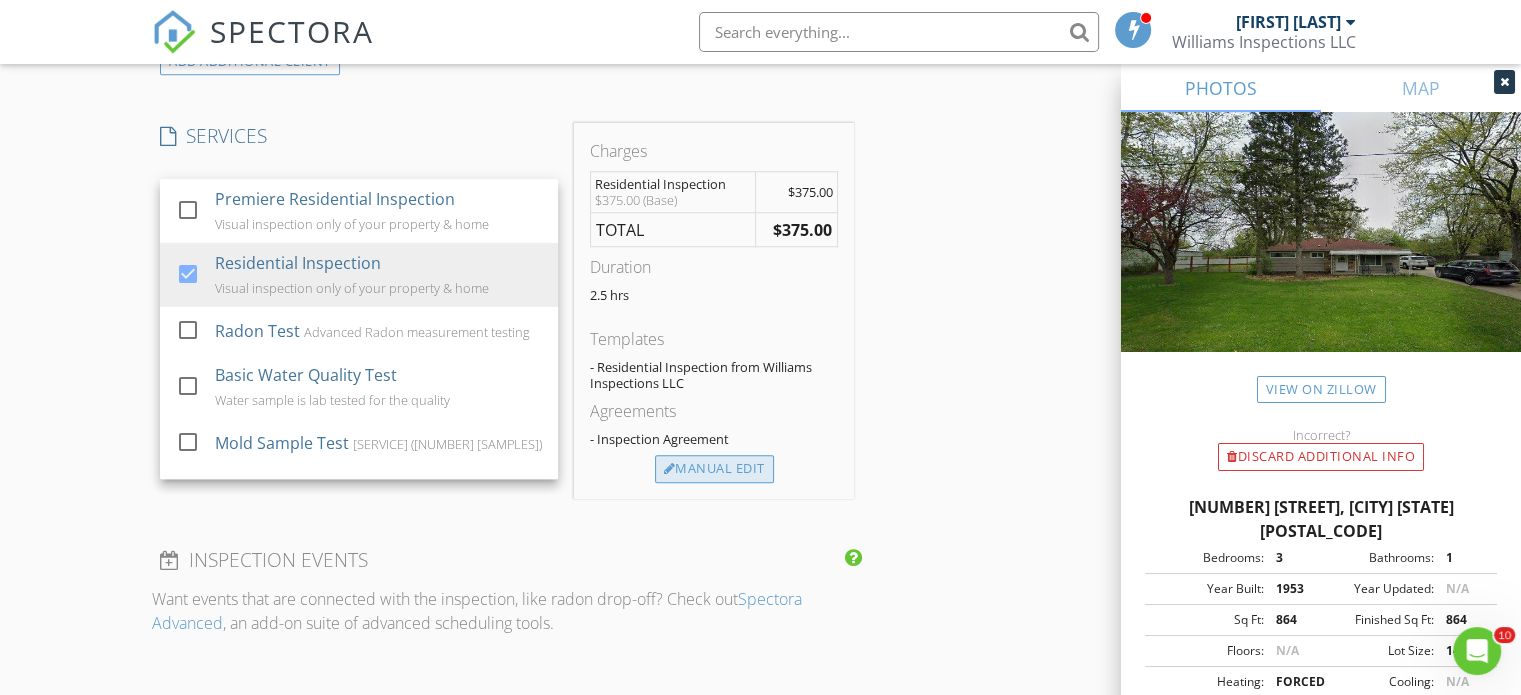 click on "Manual Edit" at bounding box center (714, 469) 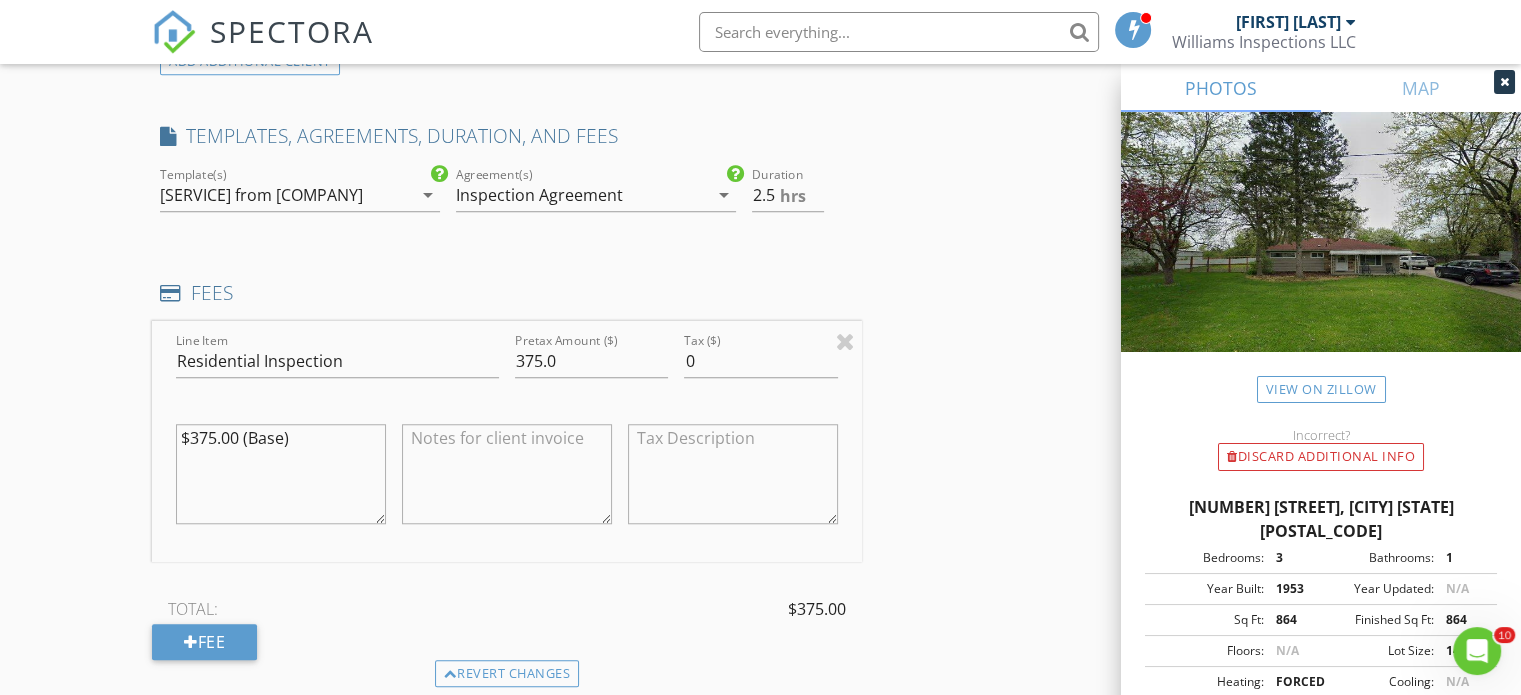 click on "$375.00 (Base)" at bounding box center (281, 474) 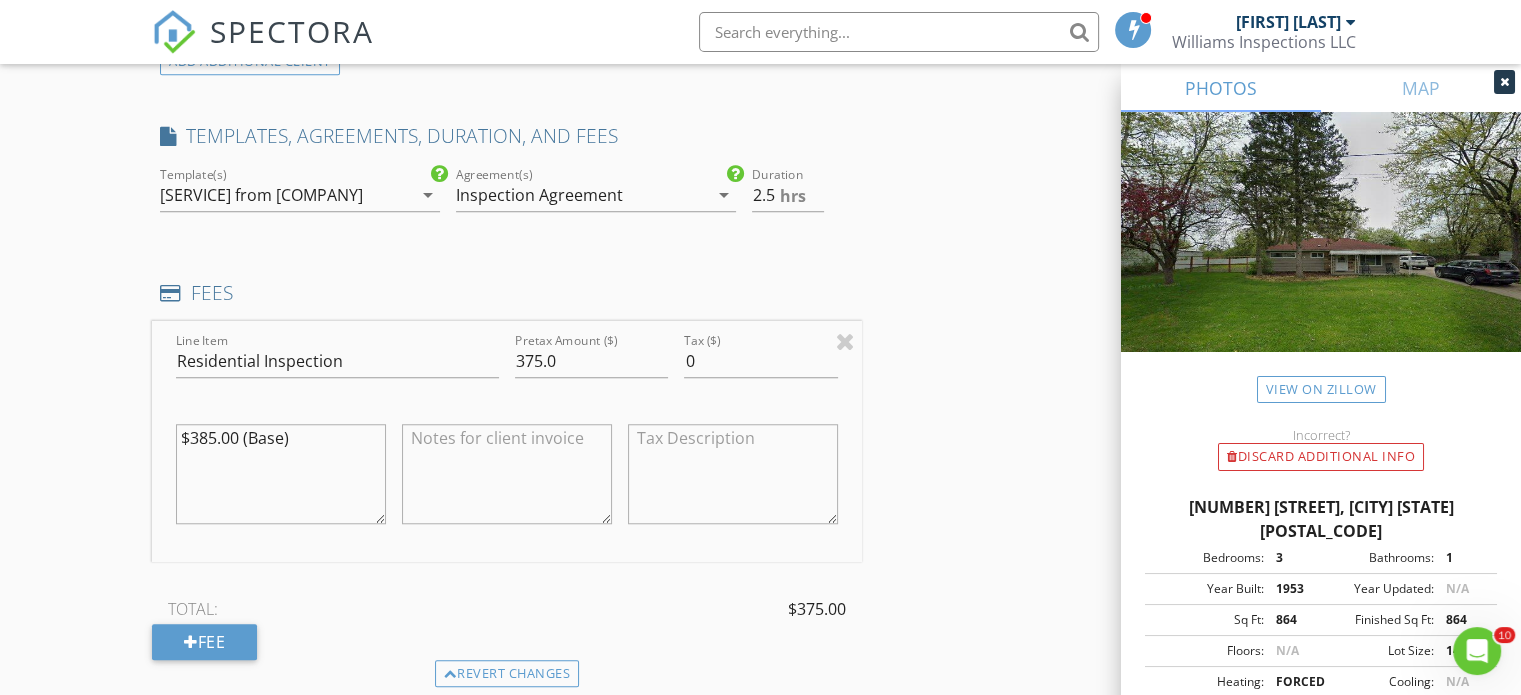 type on "$385.00 (Base)" 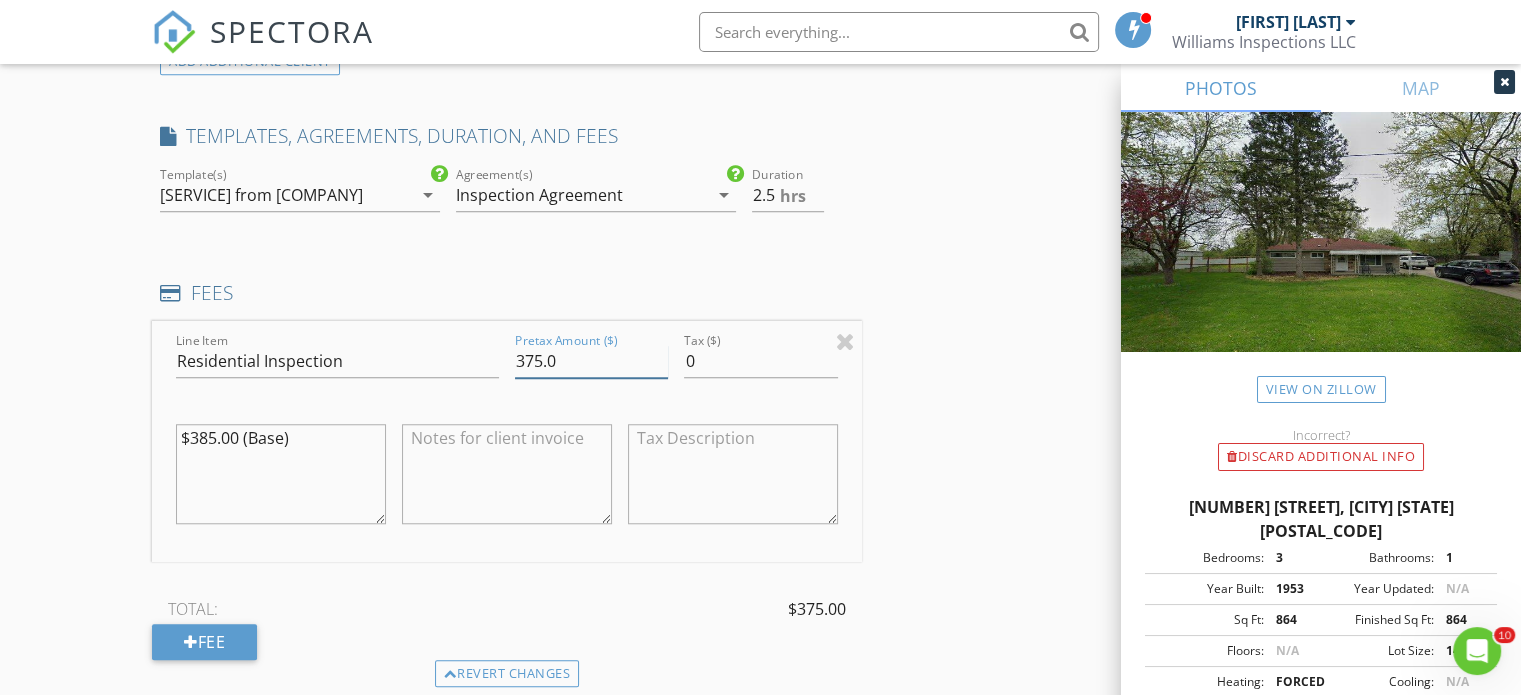 click on "375.0" at bounding box center [591, 361] 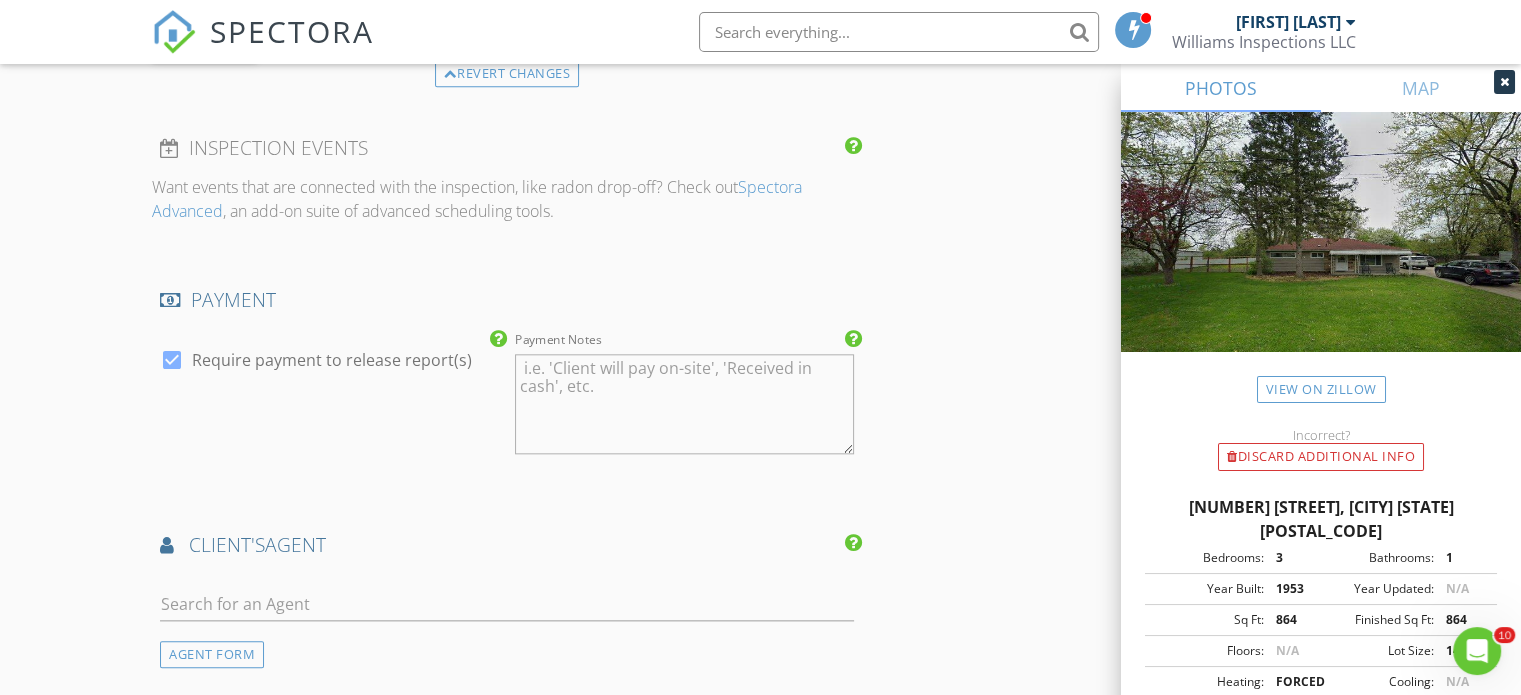 scroll, scrollTop: 2197, scrollLeft: 0, axis: vertical 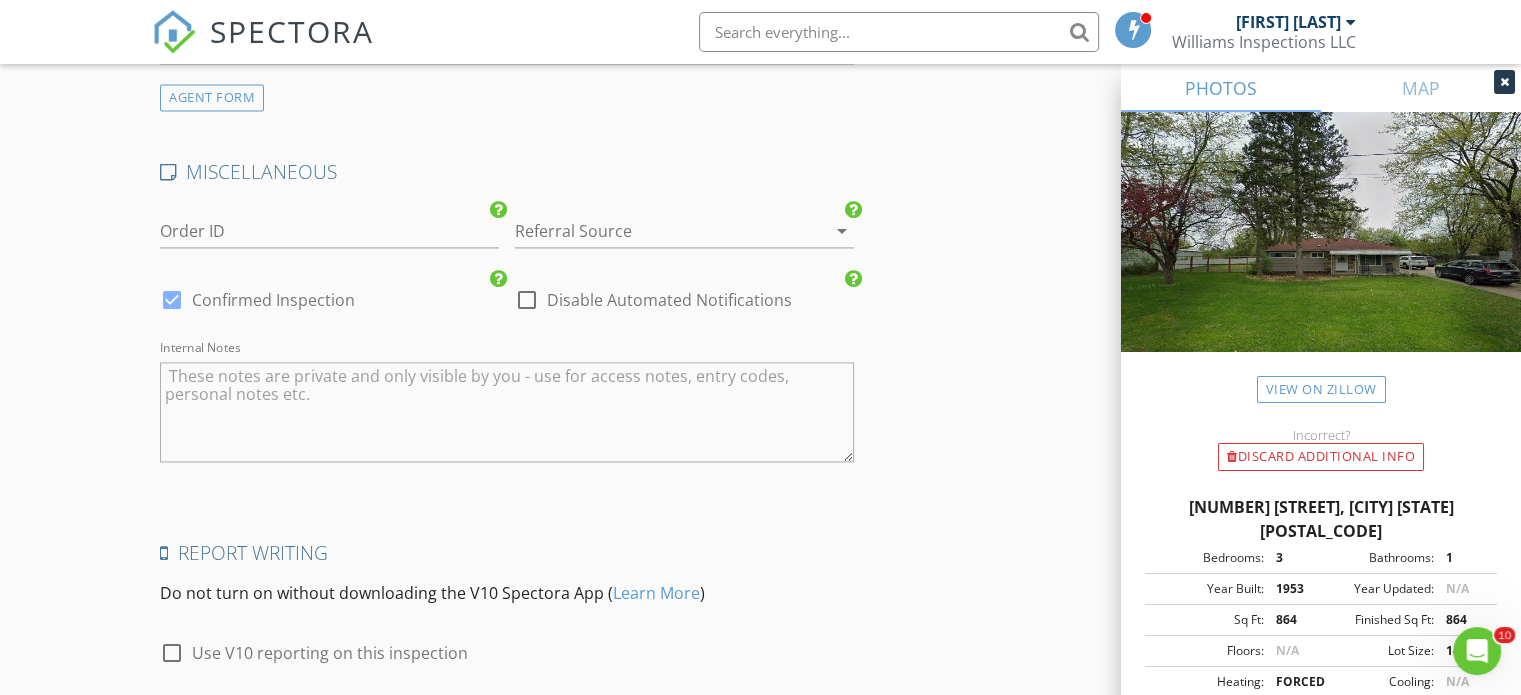type on "385.0" 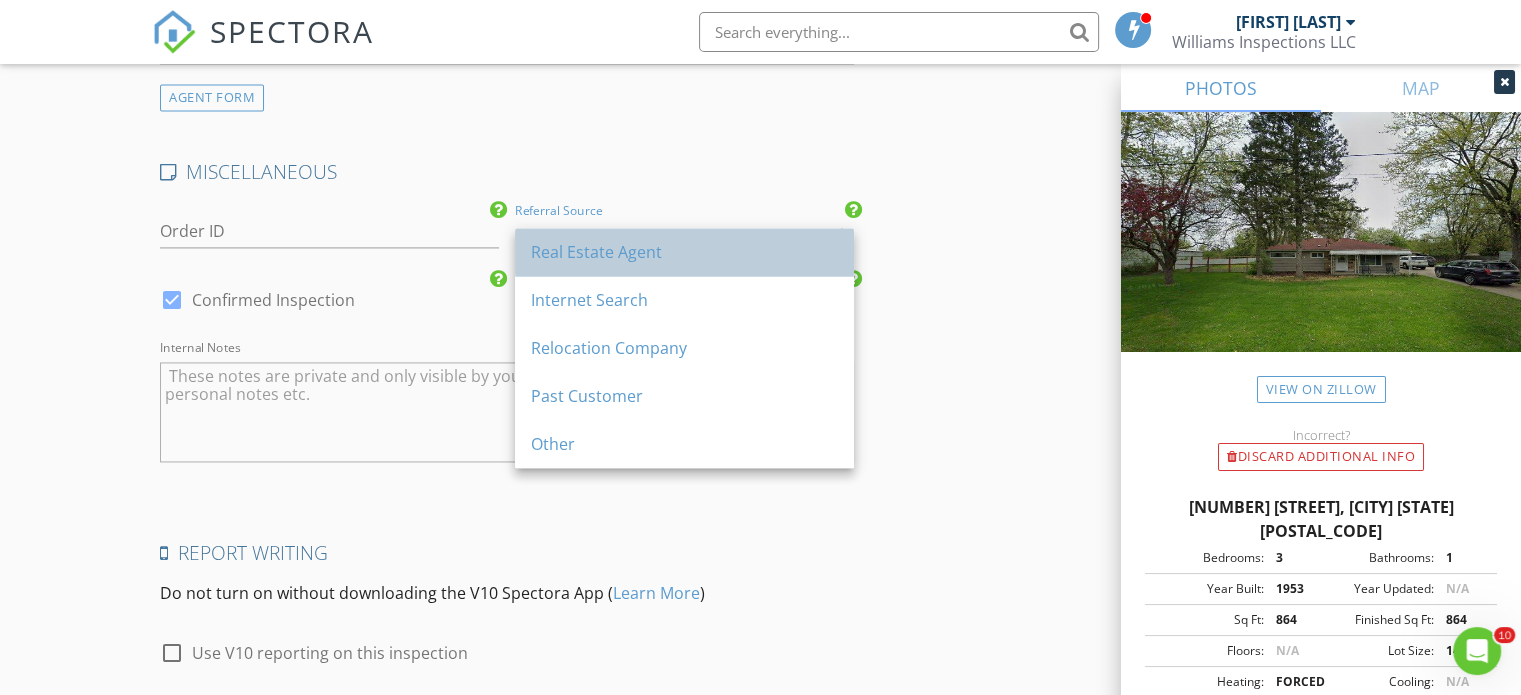 click on "Real Estate Agent" at bounding box center [684, 252] 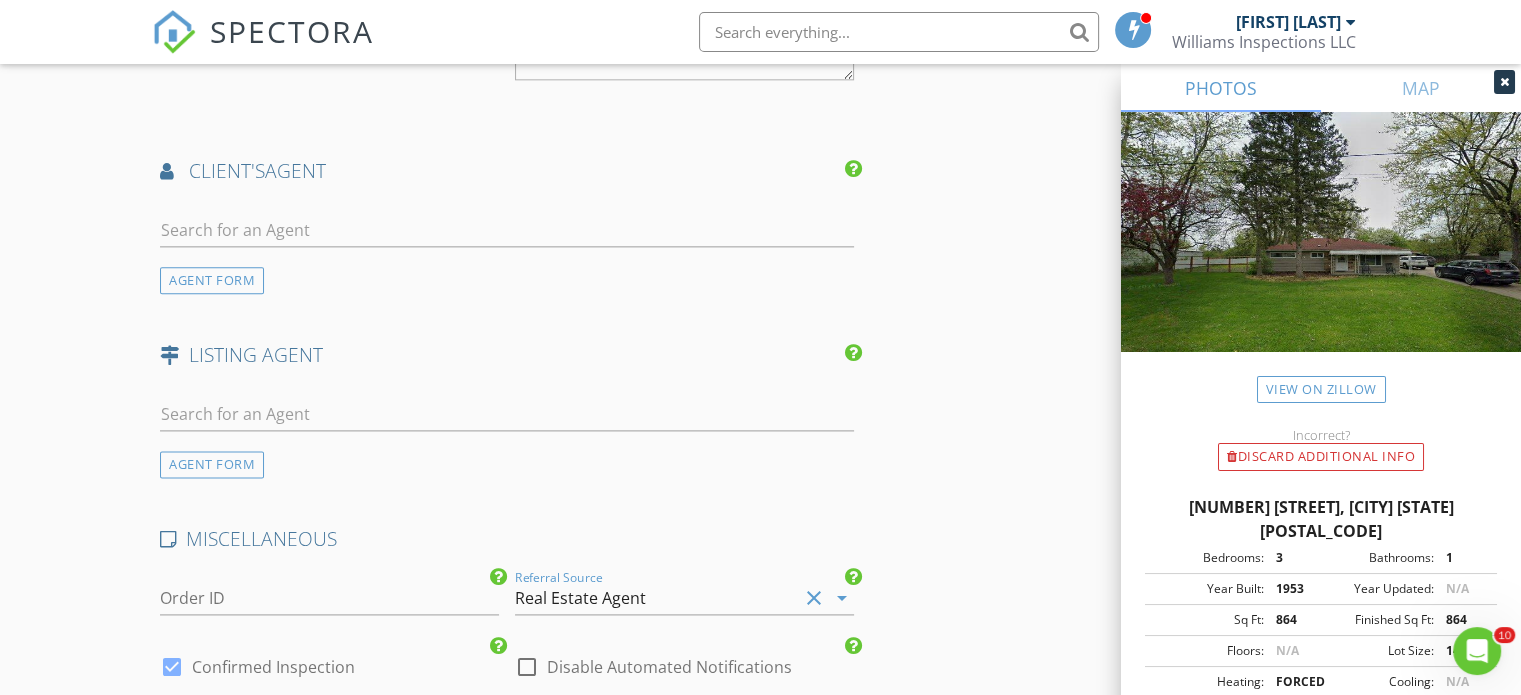 scroll, scrollTop: 2544, scrollLeft: 0, axis: vertical 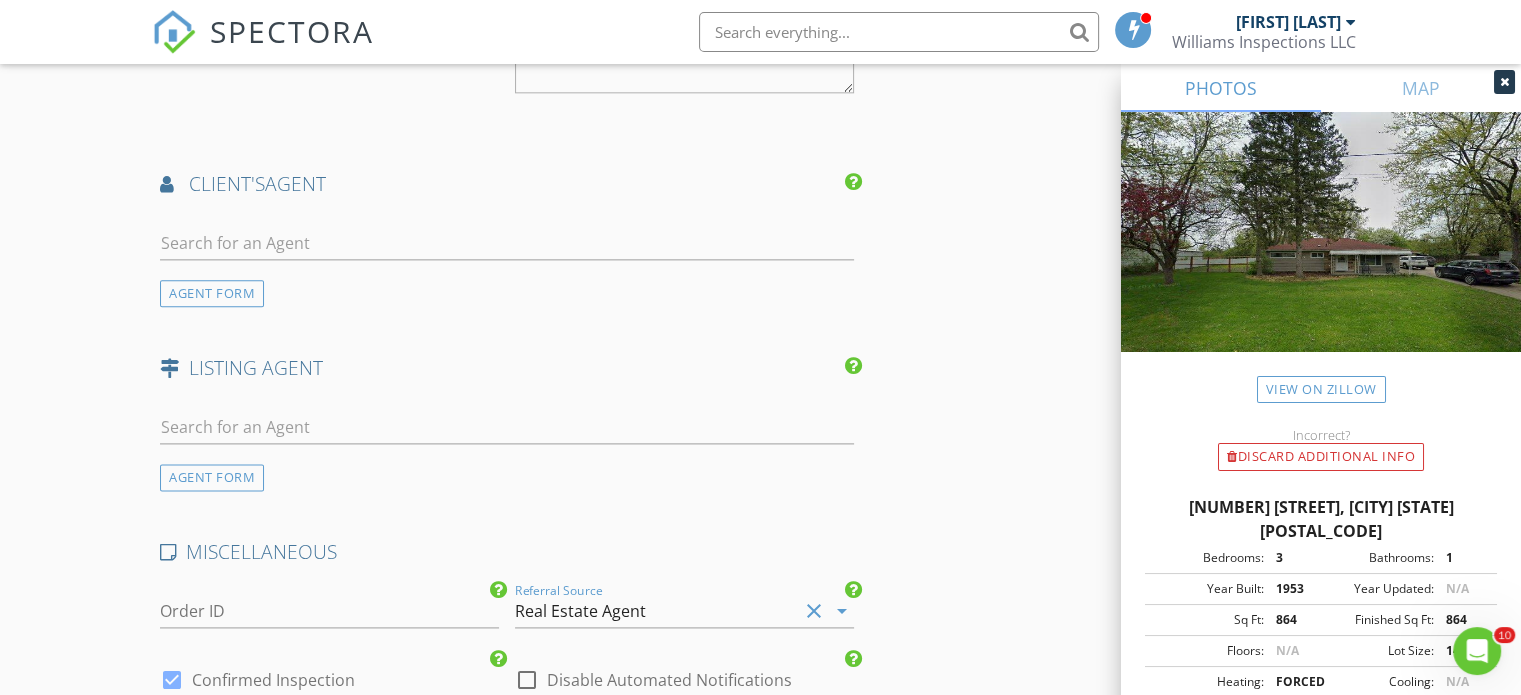 click at bounding box center (507, 247) 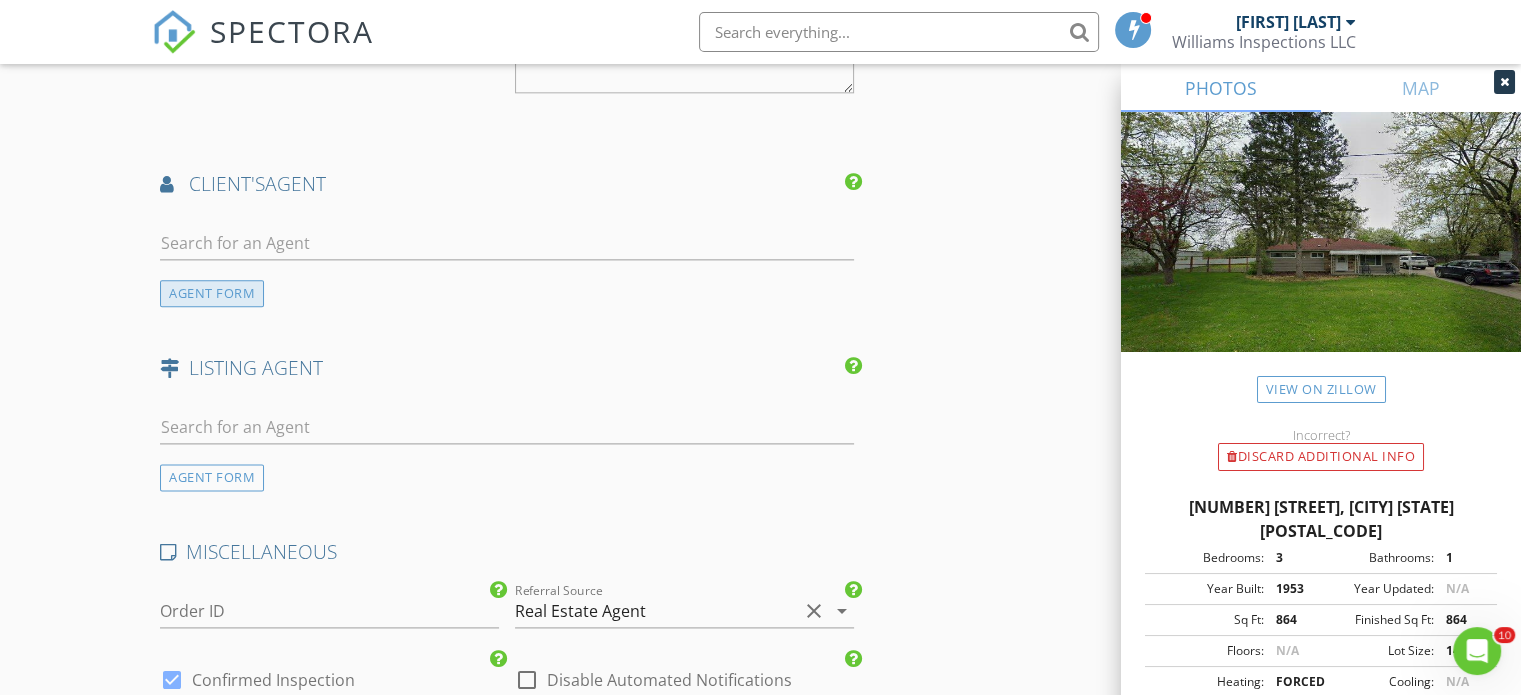 click on "AGENT FORM" at bounding box center [212, 293] 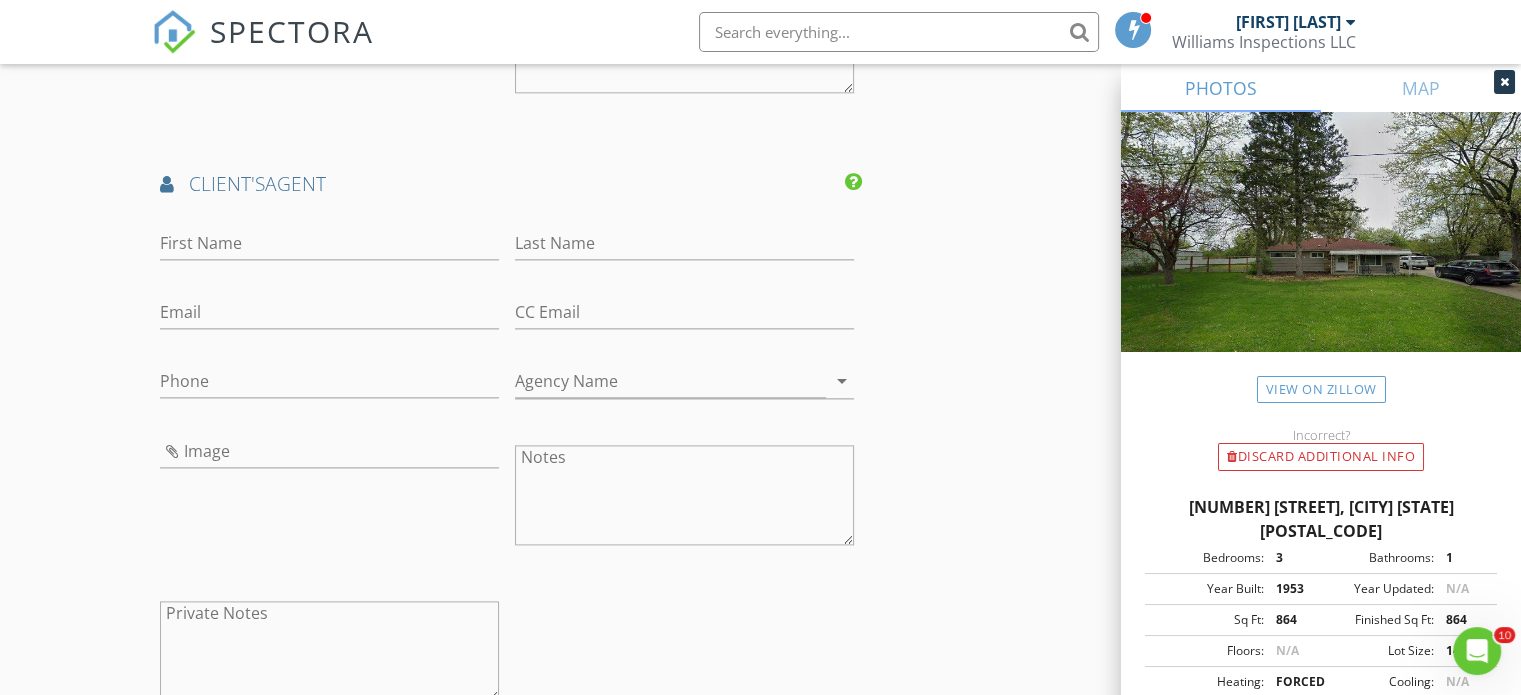 click on "client's" at bounding box center [227, 183] 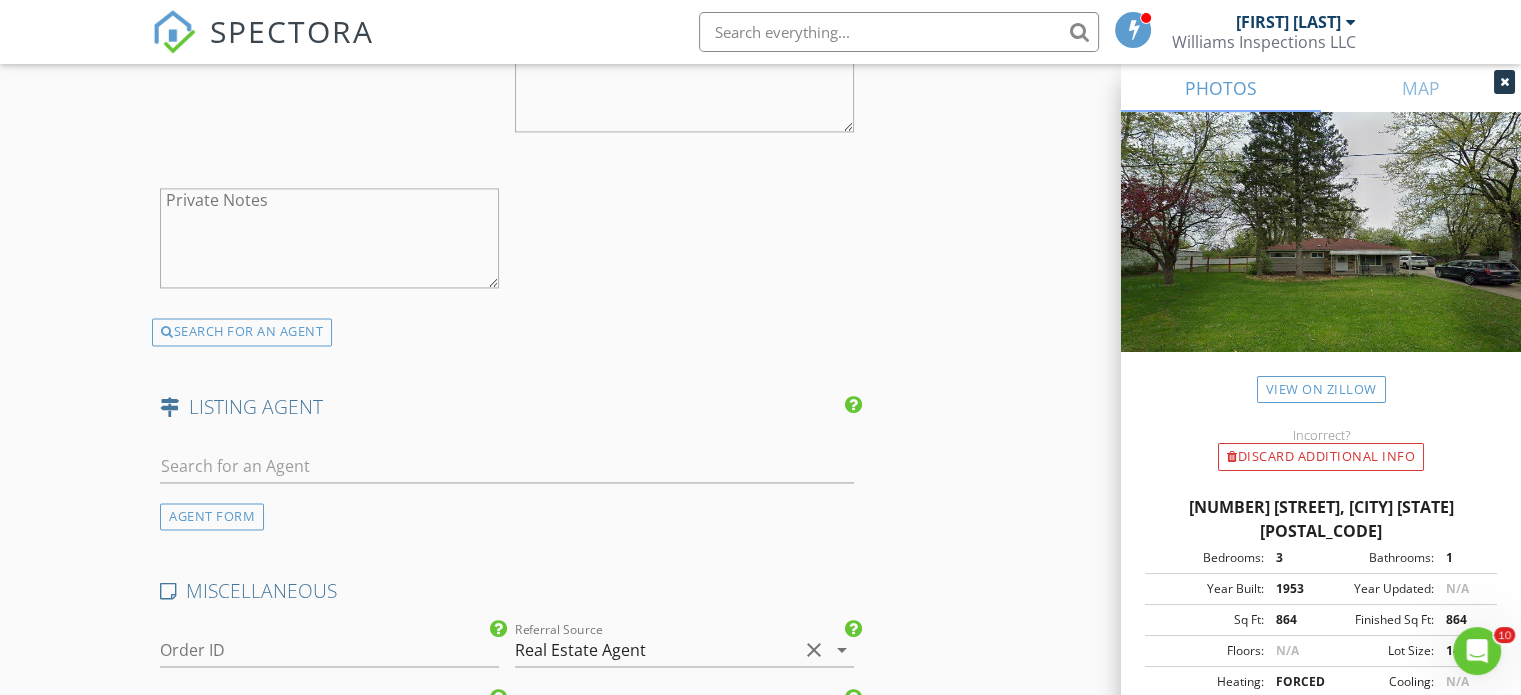scroll, scrollTop: 2952, scrollLeft: 0, axis: vertical 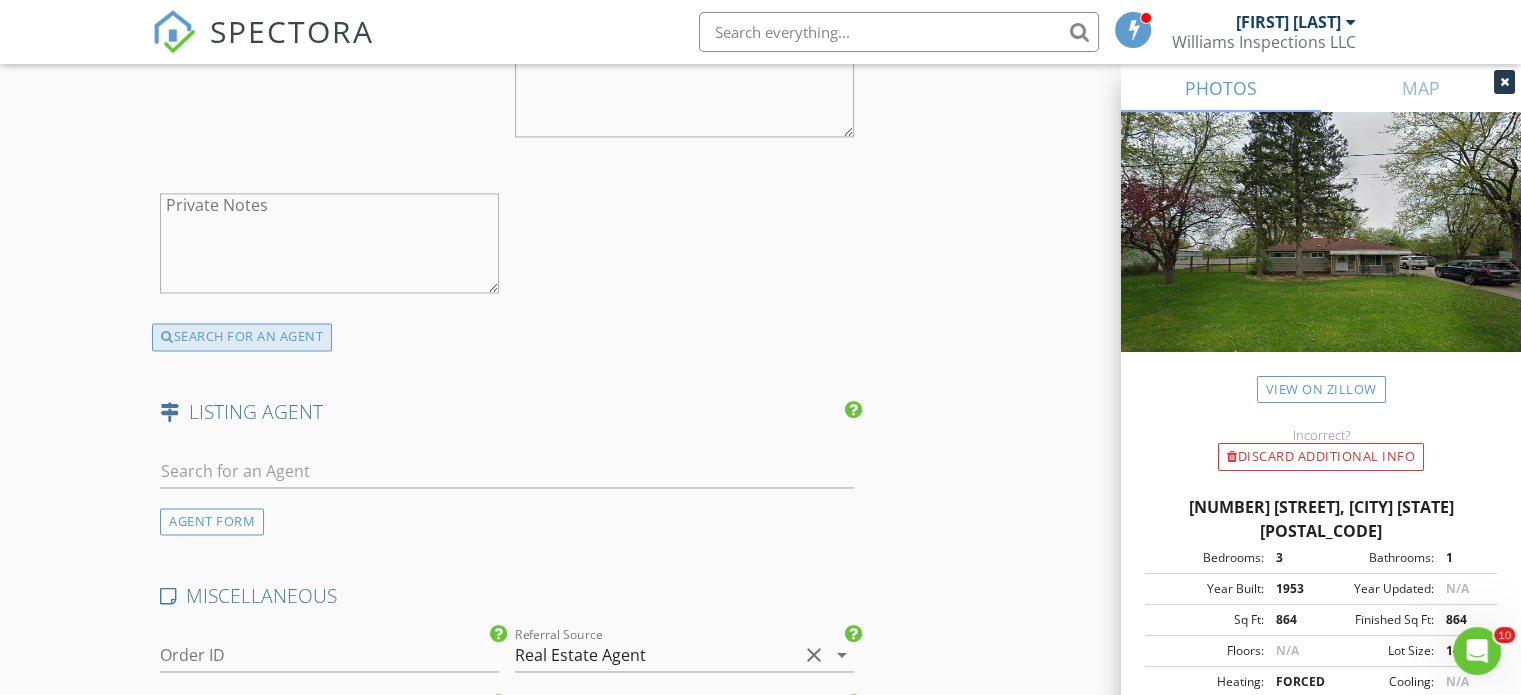 click on "SEARCH FOR AN AGENT" at bounding box center (242, 337) 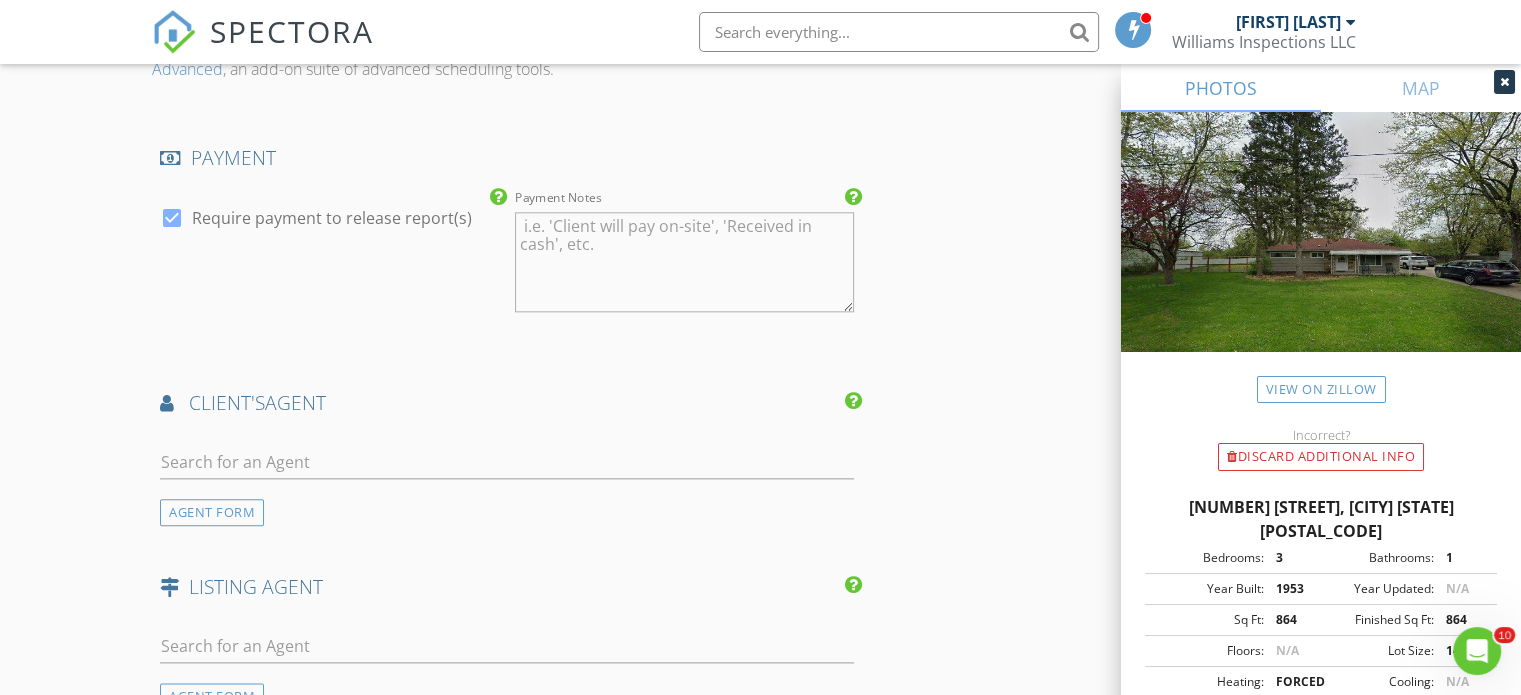 scroll, scrollTop: 2334, scrollLeft: 0, axis: vertical 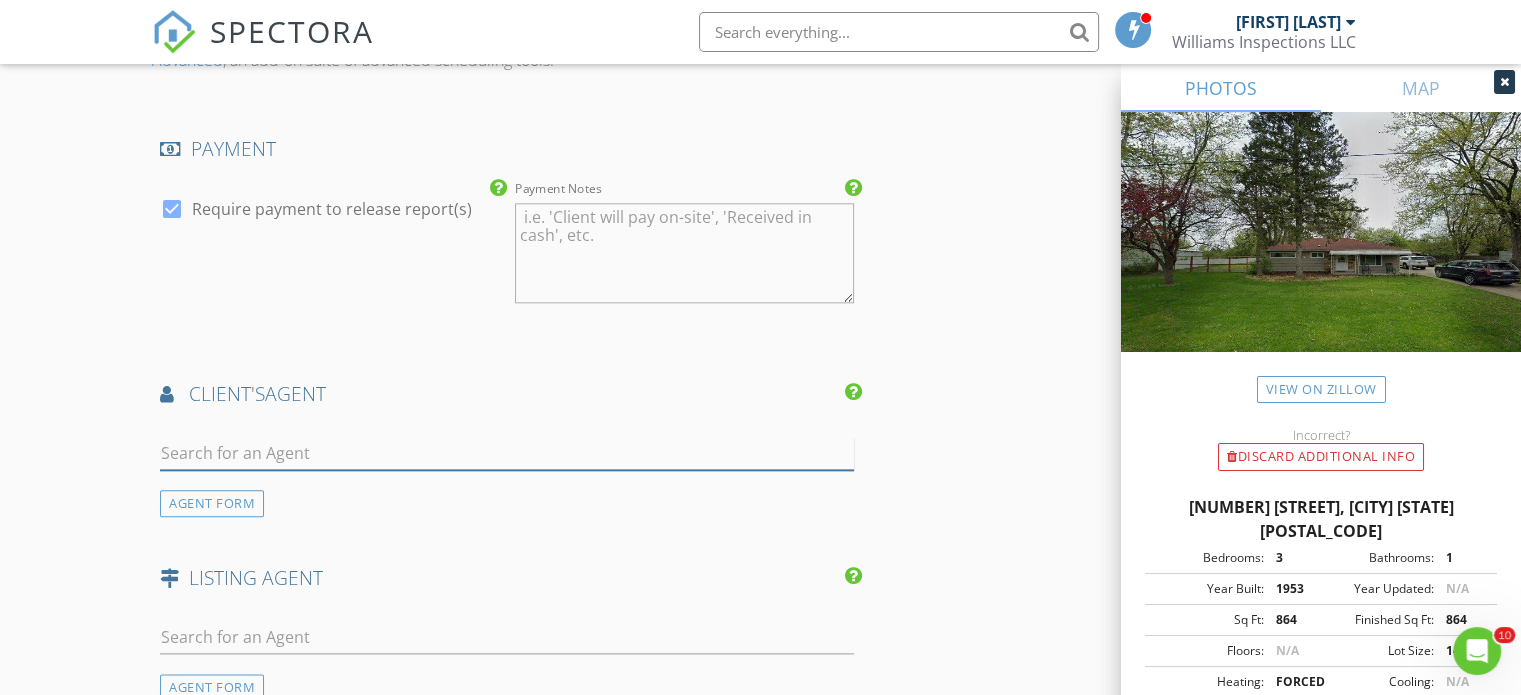click at bounding box center (507, 453) 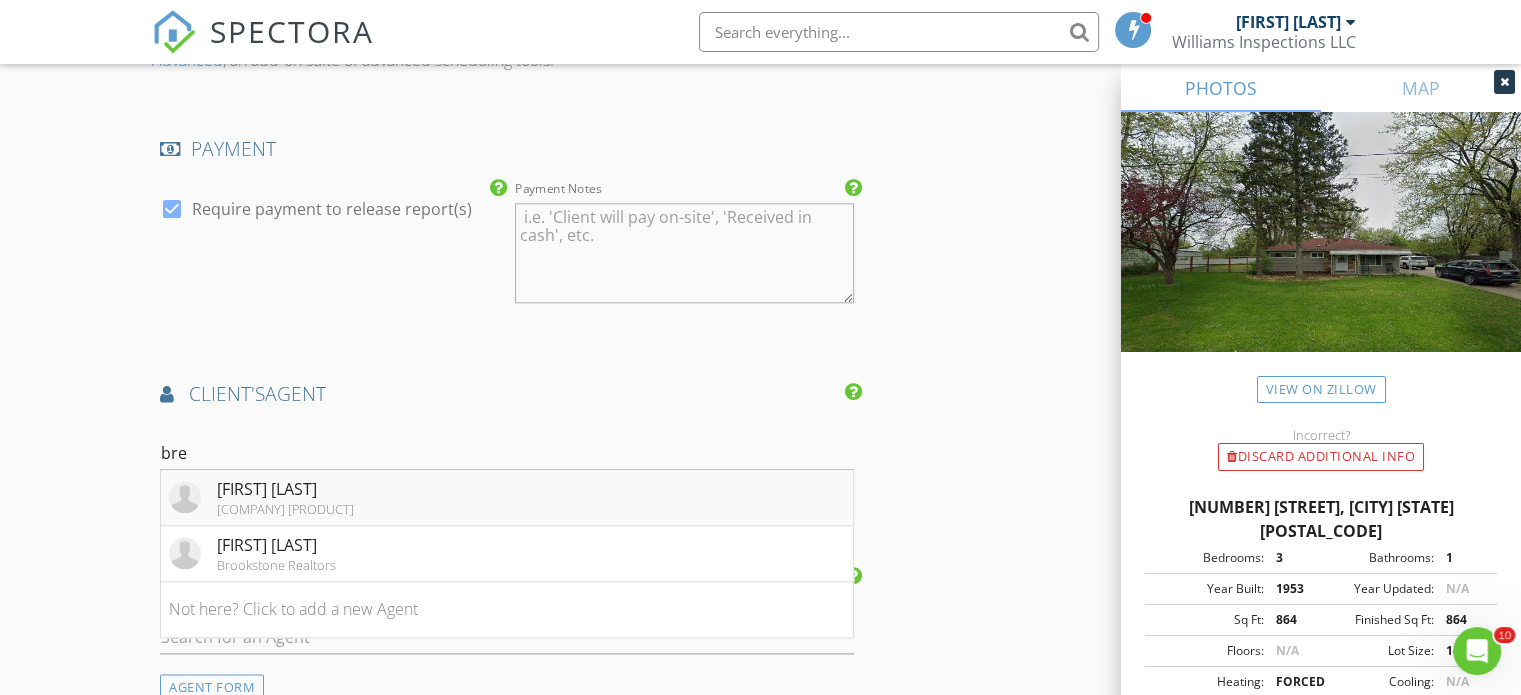 click on "[FIRST] [LAST]" at bounding box center [285, 489] 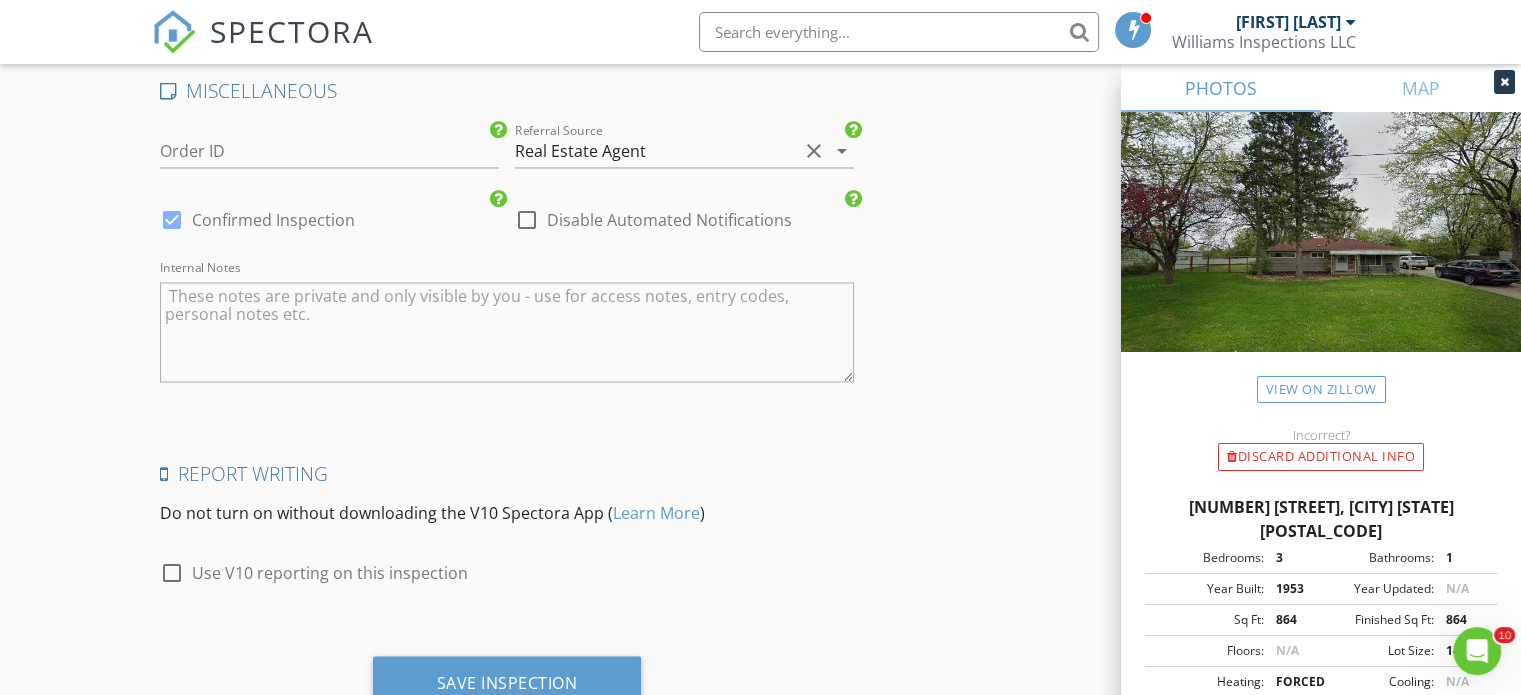 scroll, scrollTop: 3548, scrollLeft: 0, axis: vertical 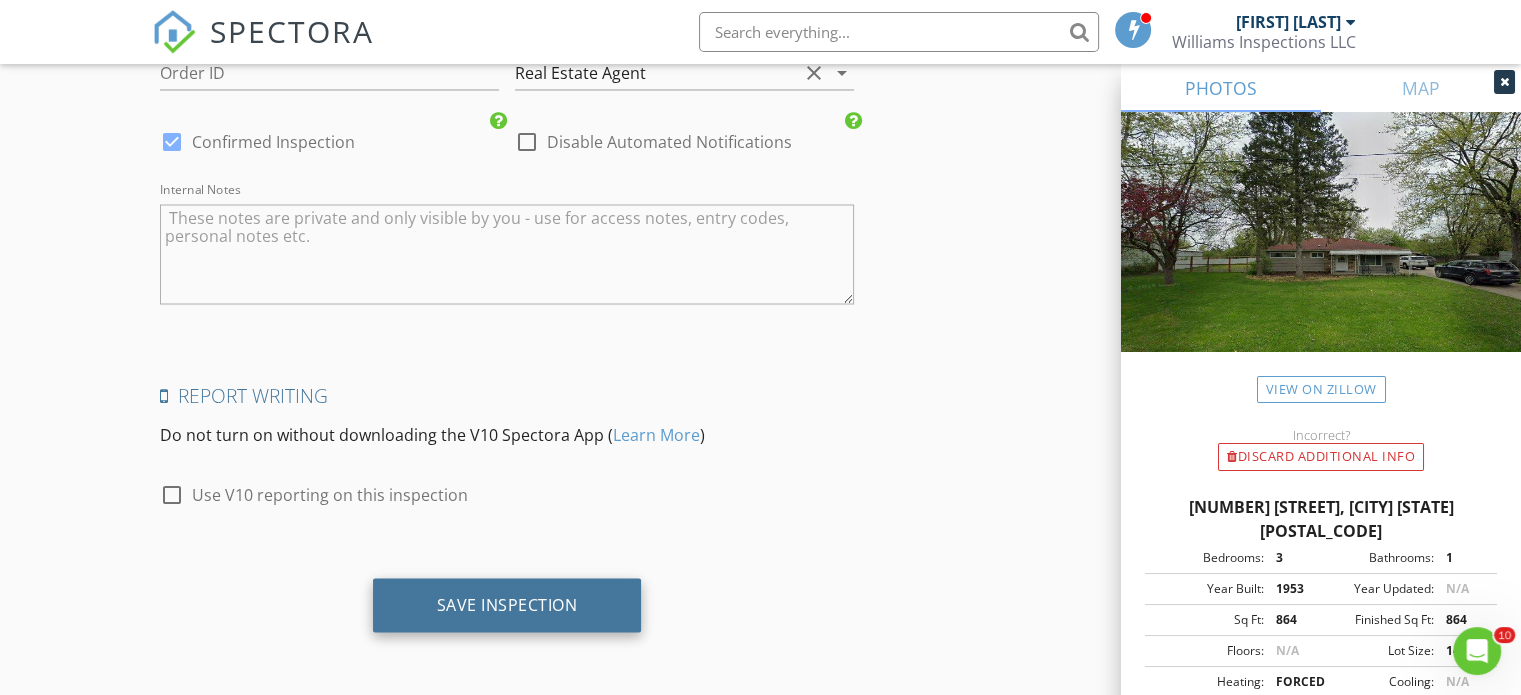 click on "Save Inspection" at bounding box center (507, 604) 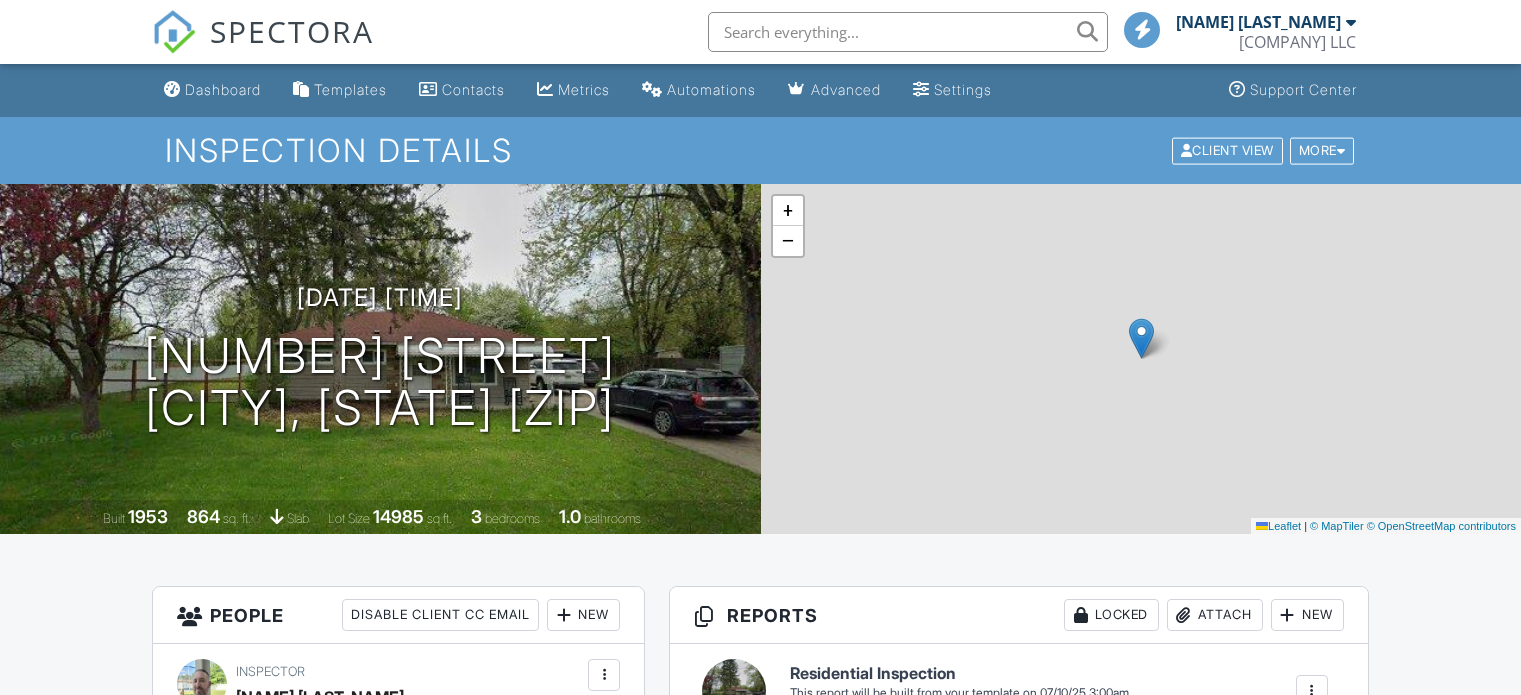 scroll, scrollTop: 0, scrollLeft: 0, axis: both 